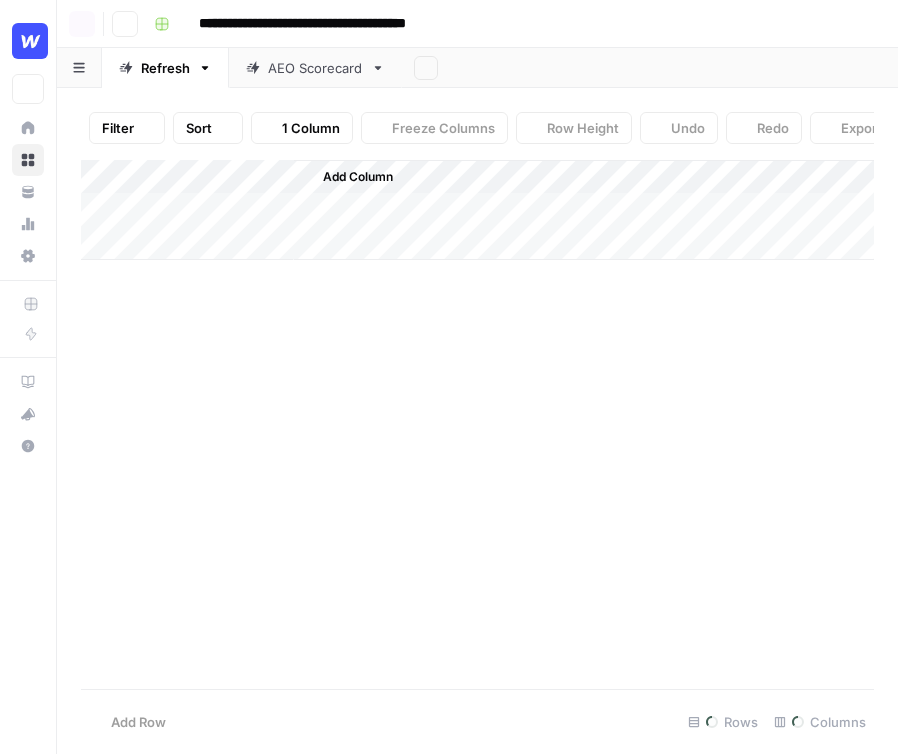 scroll, scrollTop: 0, scrollLeft: 0, axis: both 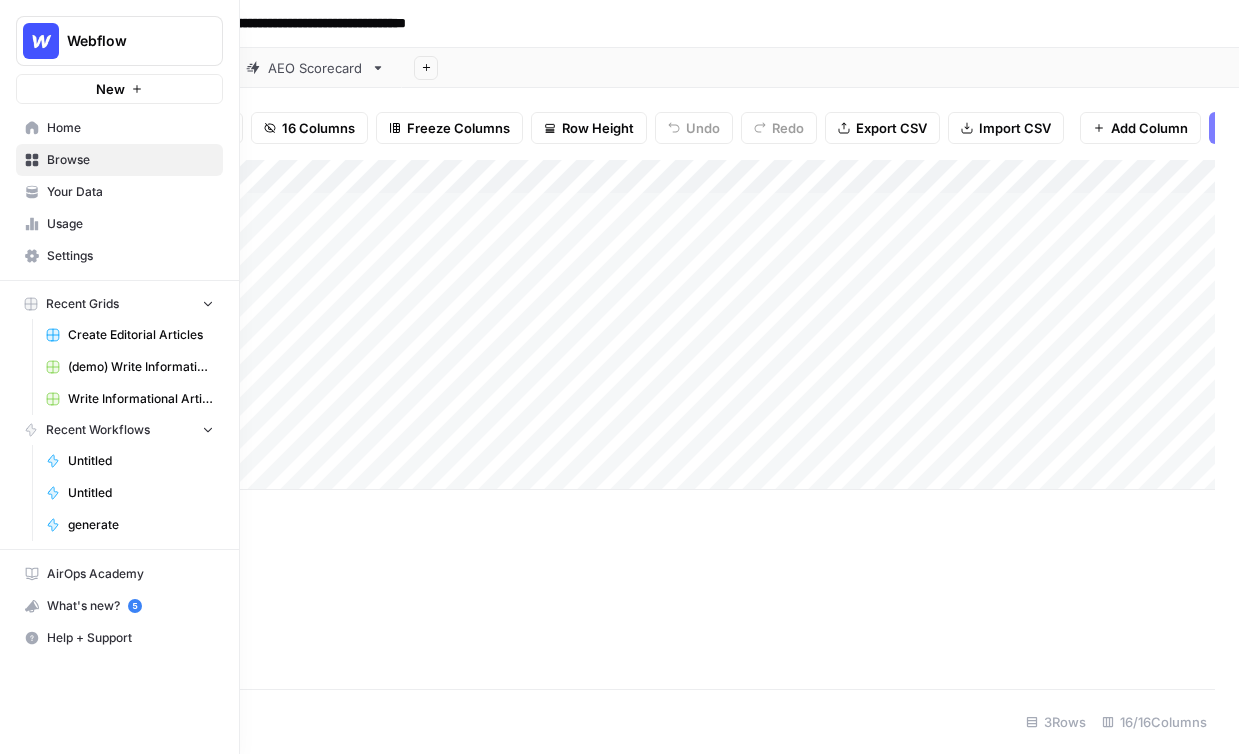 click on "Your Data" at bounding box center [130, 192] 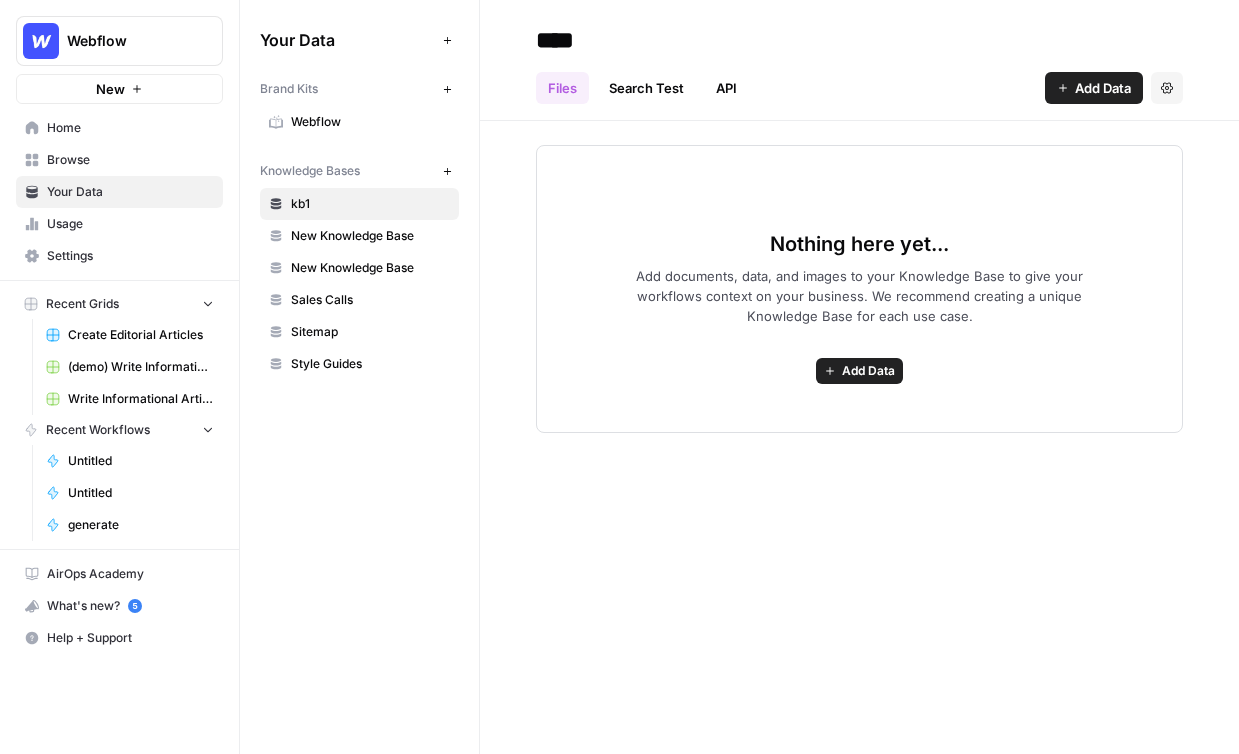 click on "Brand Kits New" at bounding box center [359, 89] 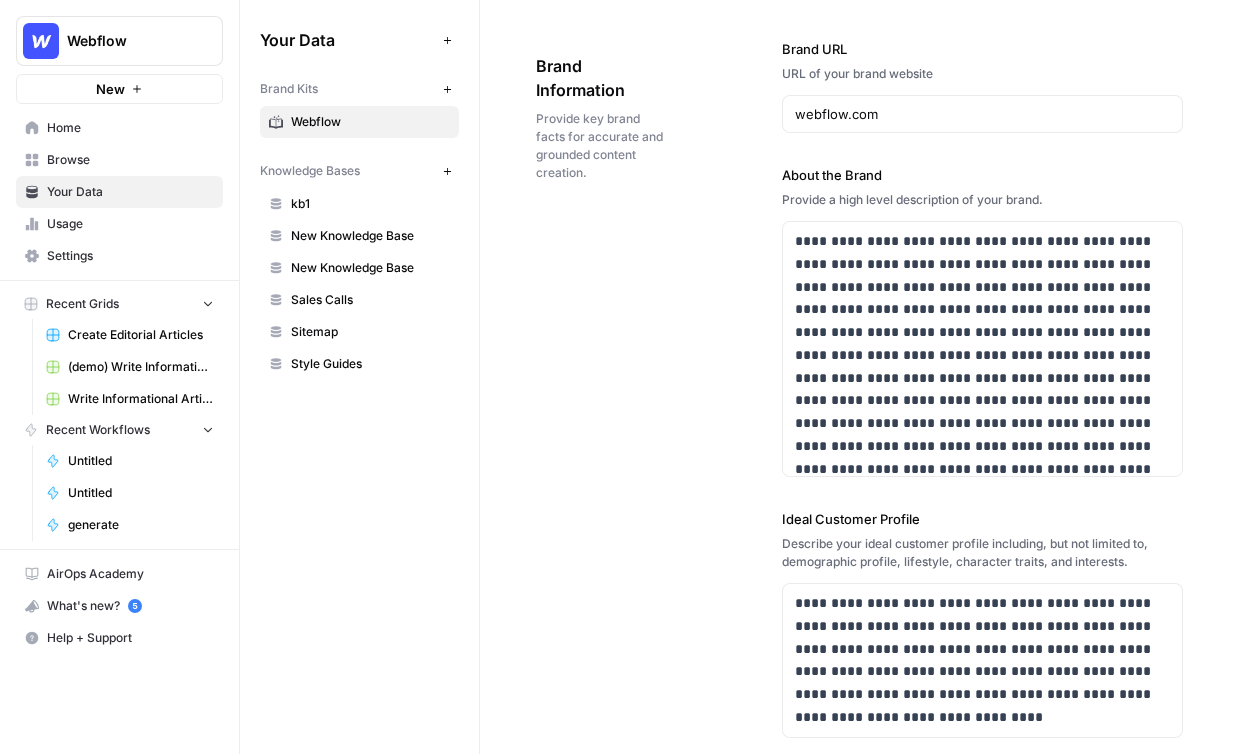 scroll, scrollTop: 52, scrollLeft: 0, axis: vertical 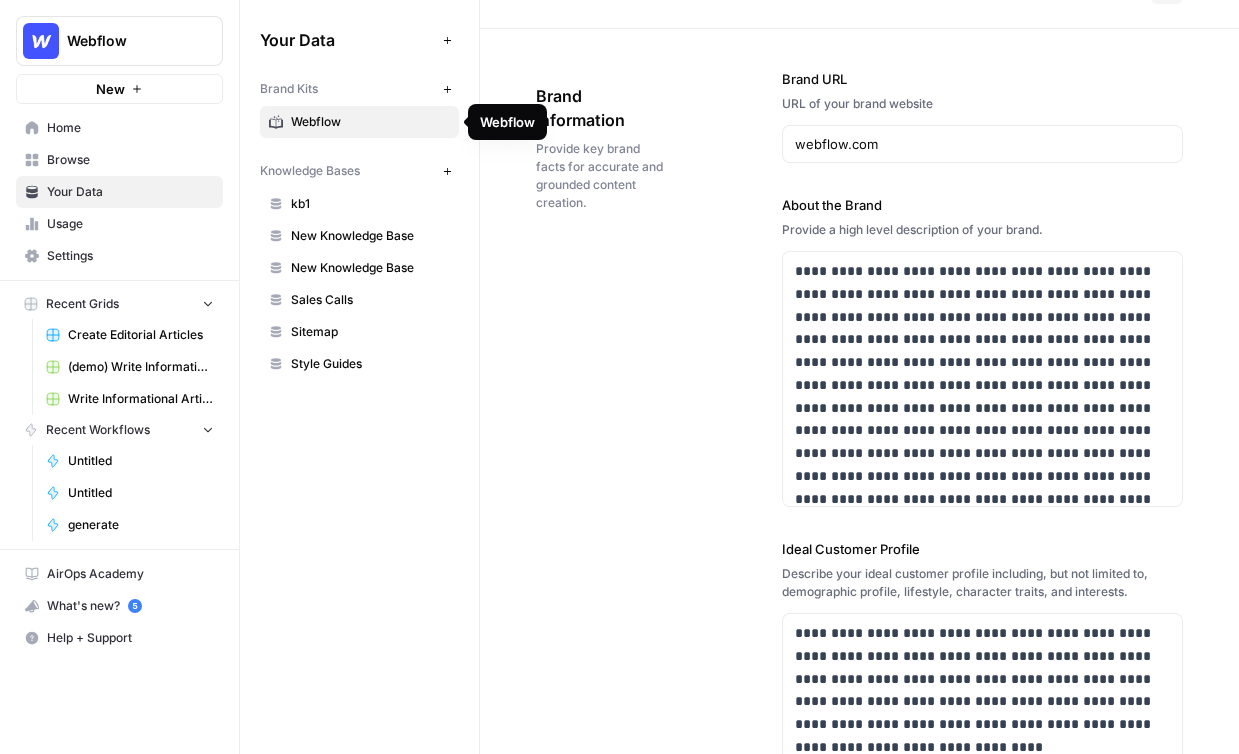 click 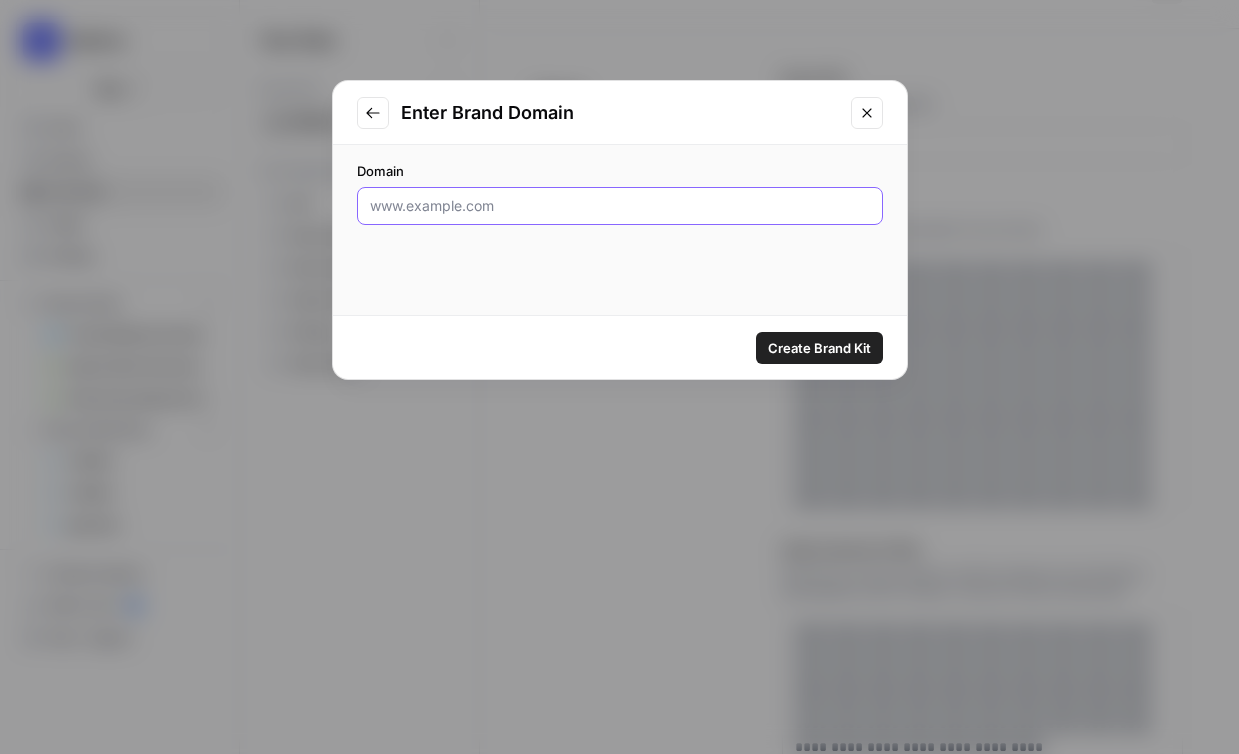 click on "Domain" at bounding box center (620, 206) 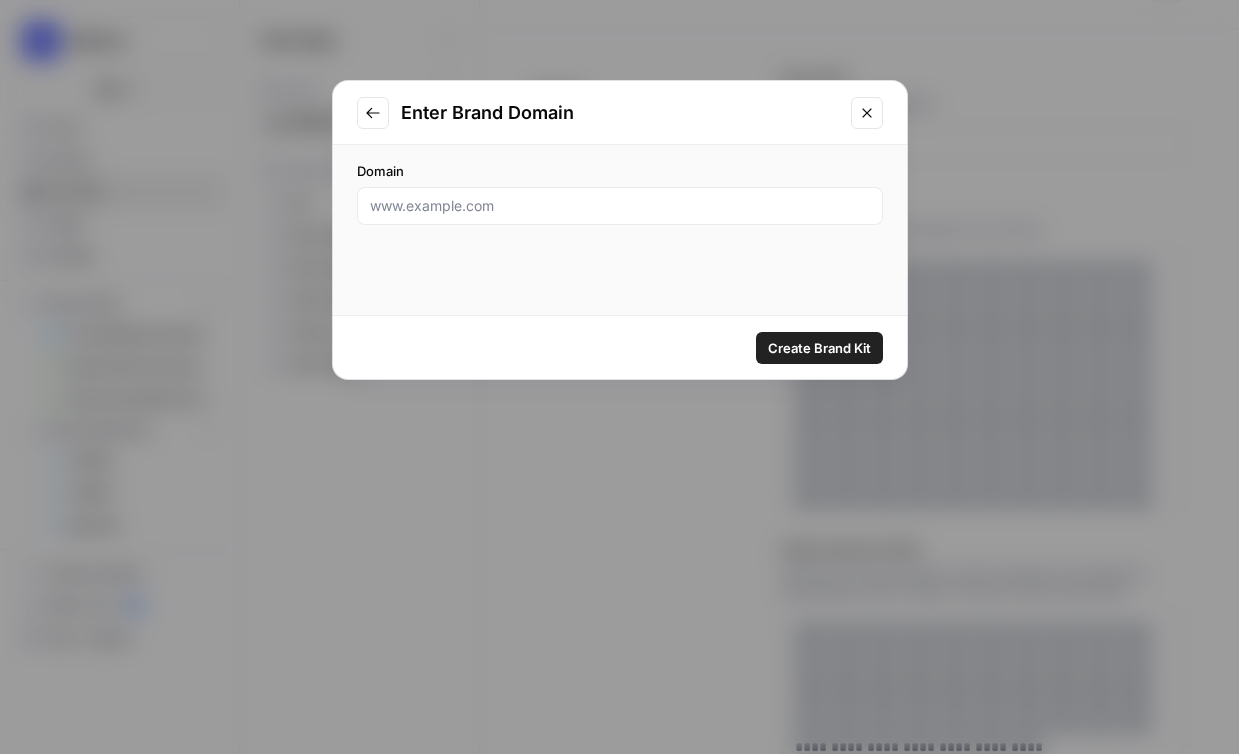 click at bounding box center [867, 113] 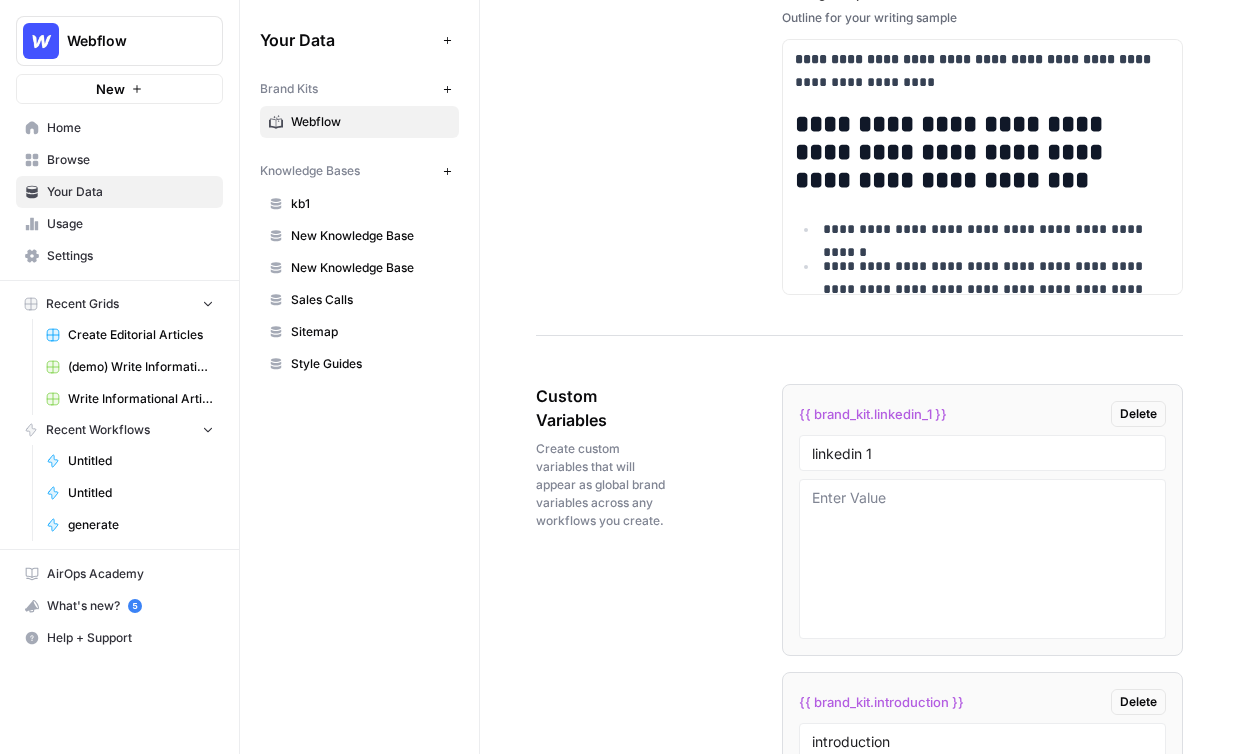scroll, scrollTop: 3171, scrollLeft: 0, axis: vertical 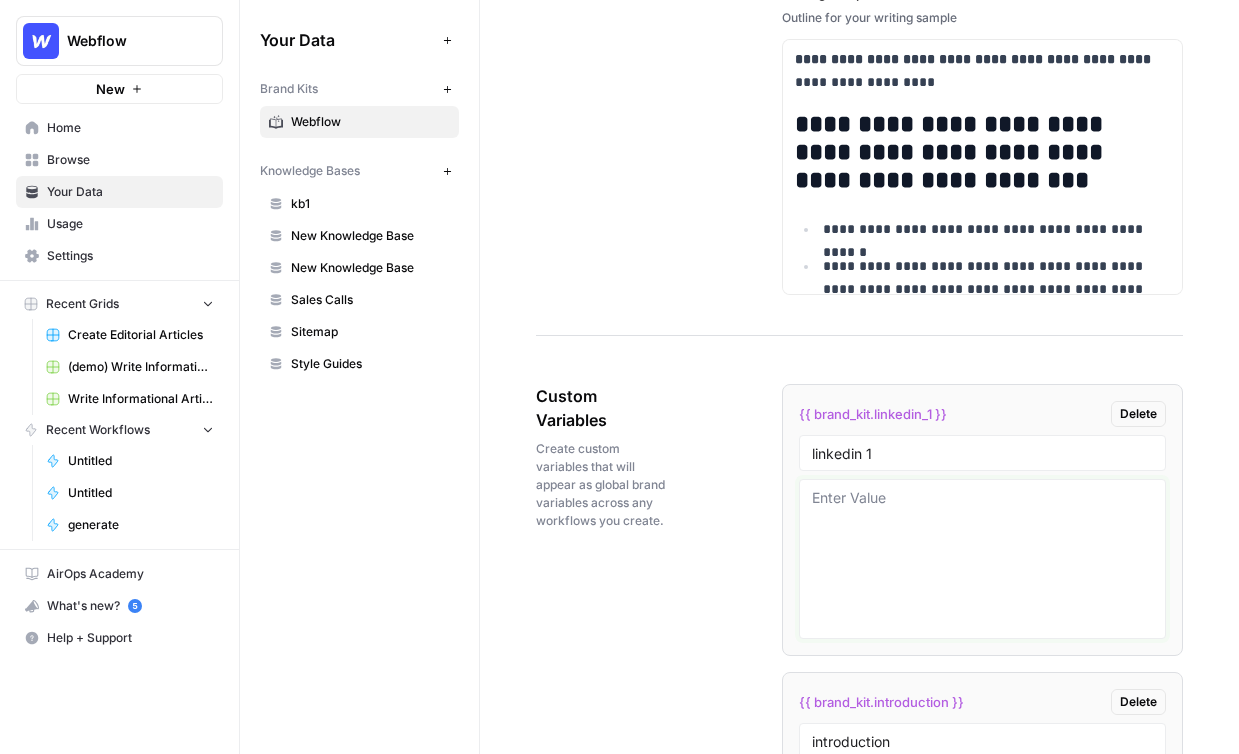 click at bounding box center (982, 559) 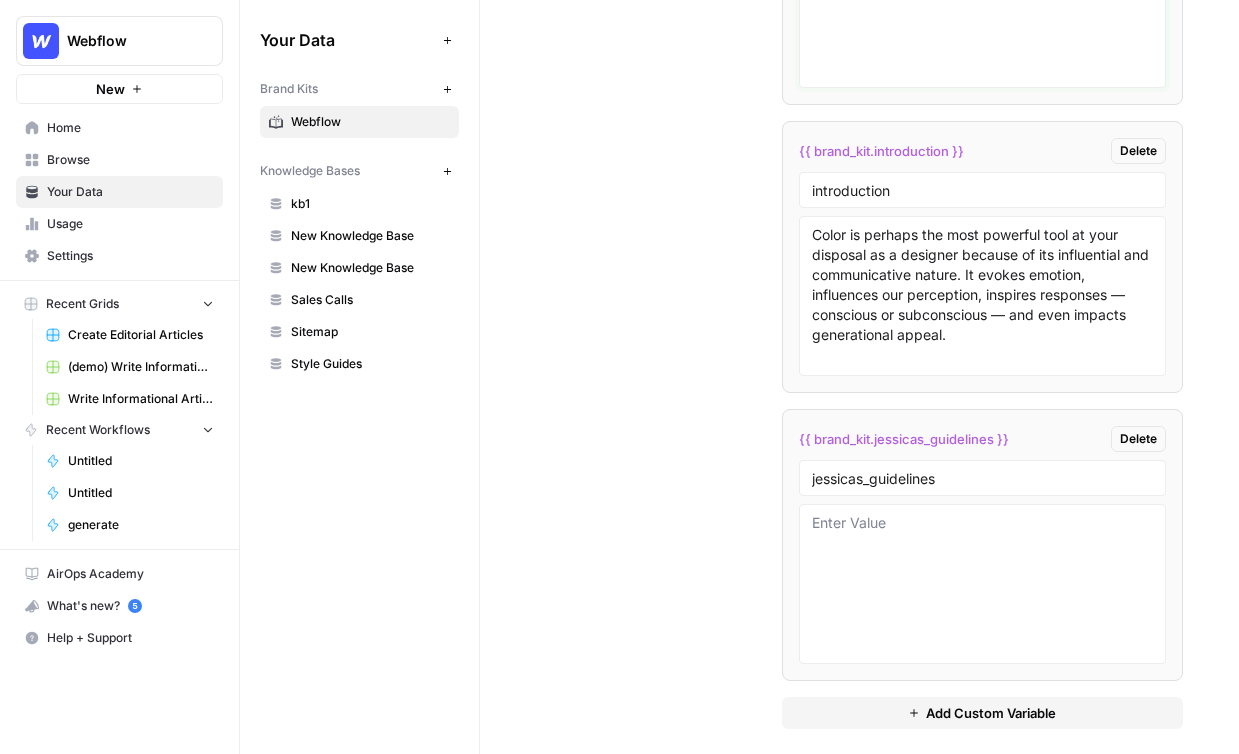 scroll, scrollTop: 3737, scrollLeft: 0, axis: vertical 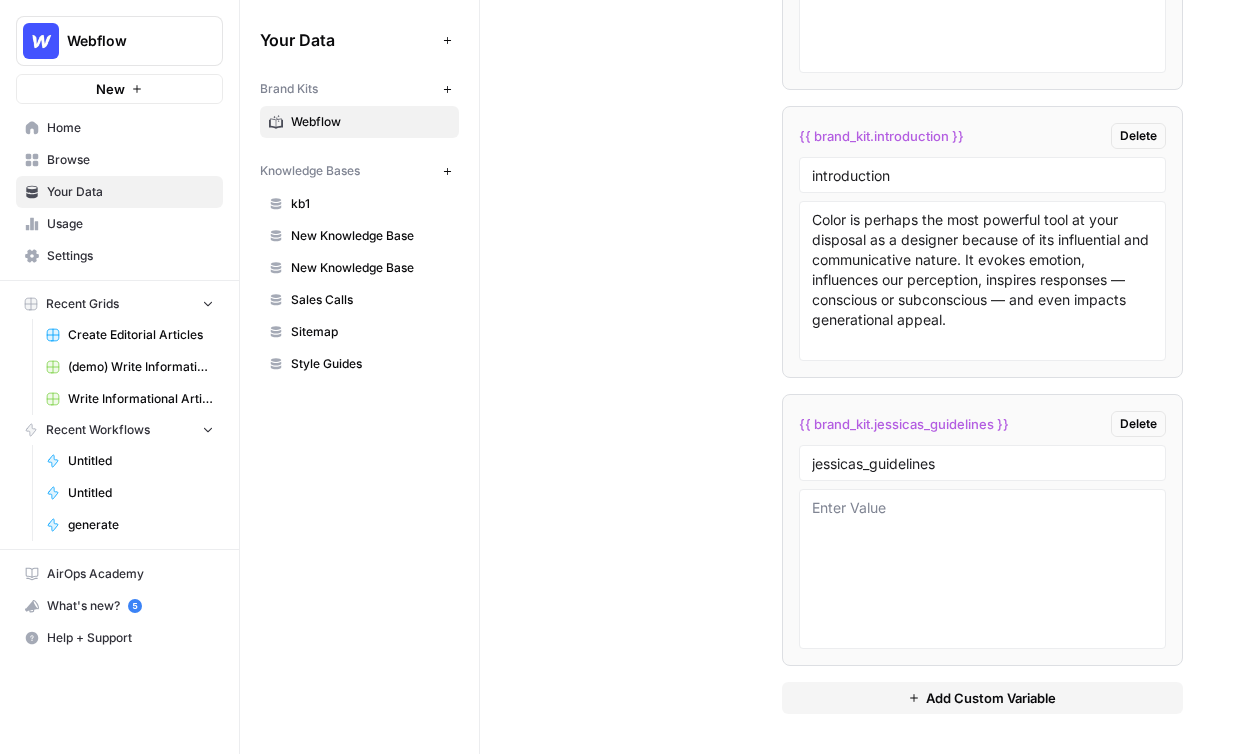 click on "kb1" at bounding box center (359, 204) 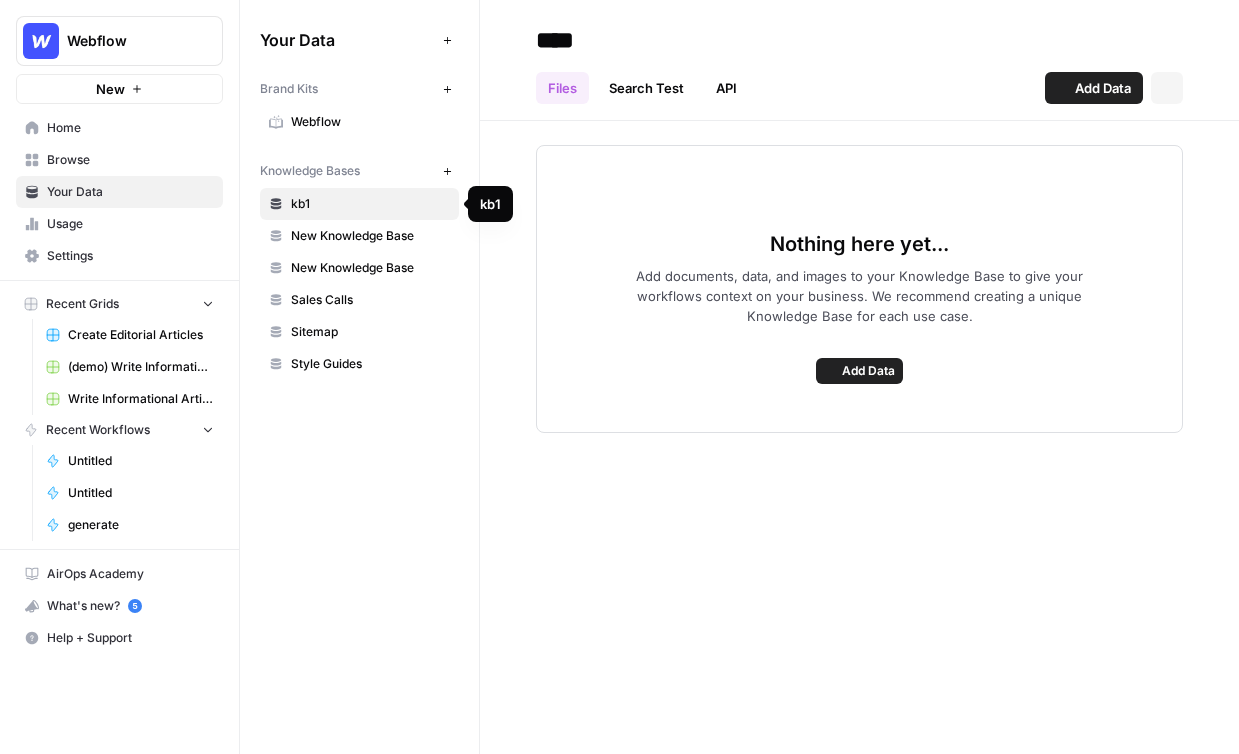 scroll, scrollTop: 0, scrollLeft: 0, axis: both 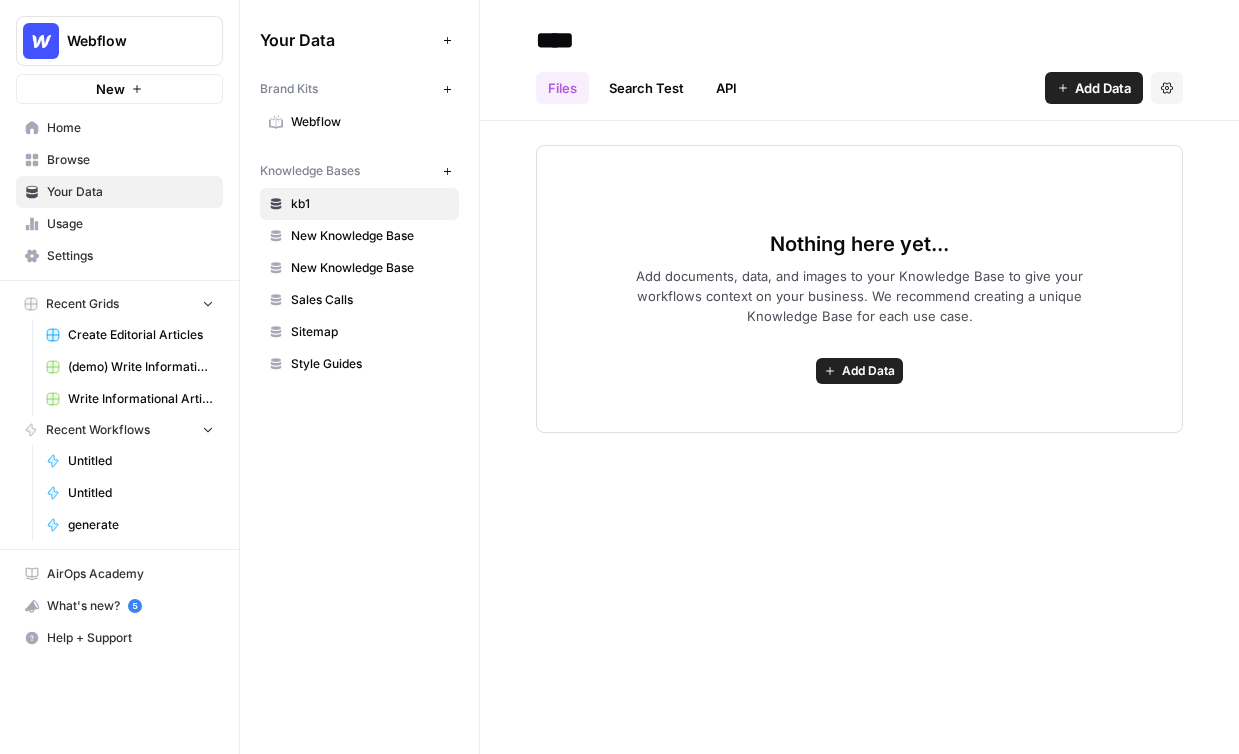 click on "Browse" at bounding box center [130, 160] 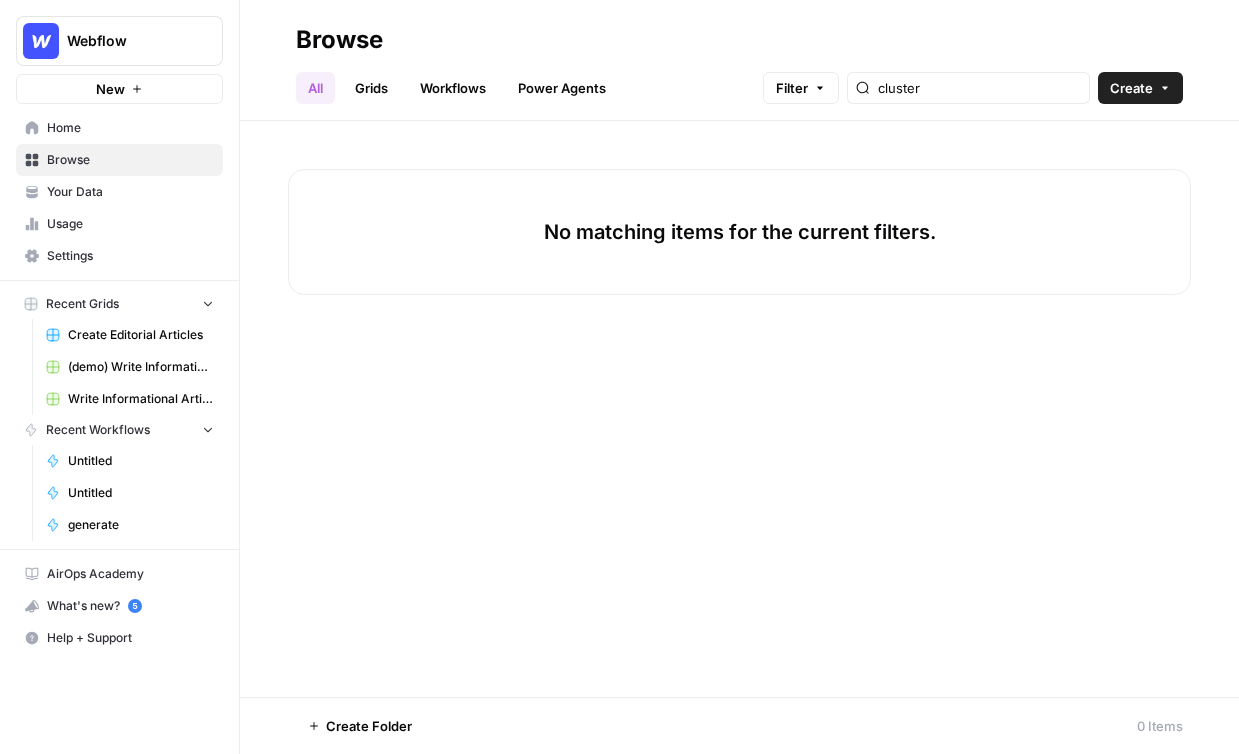 click on "Your Data" at bounding box center (119, 192) 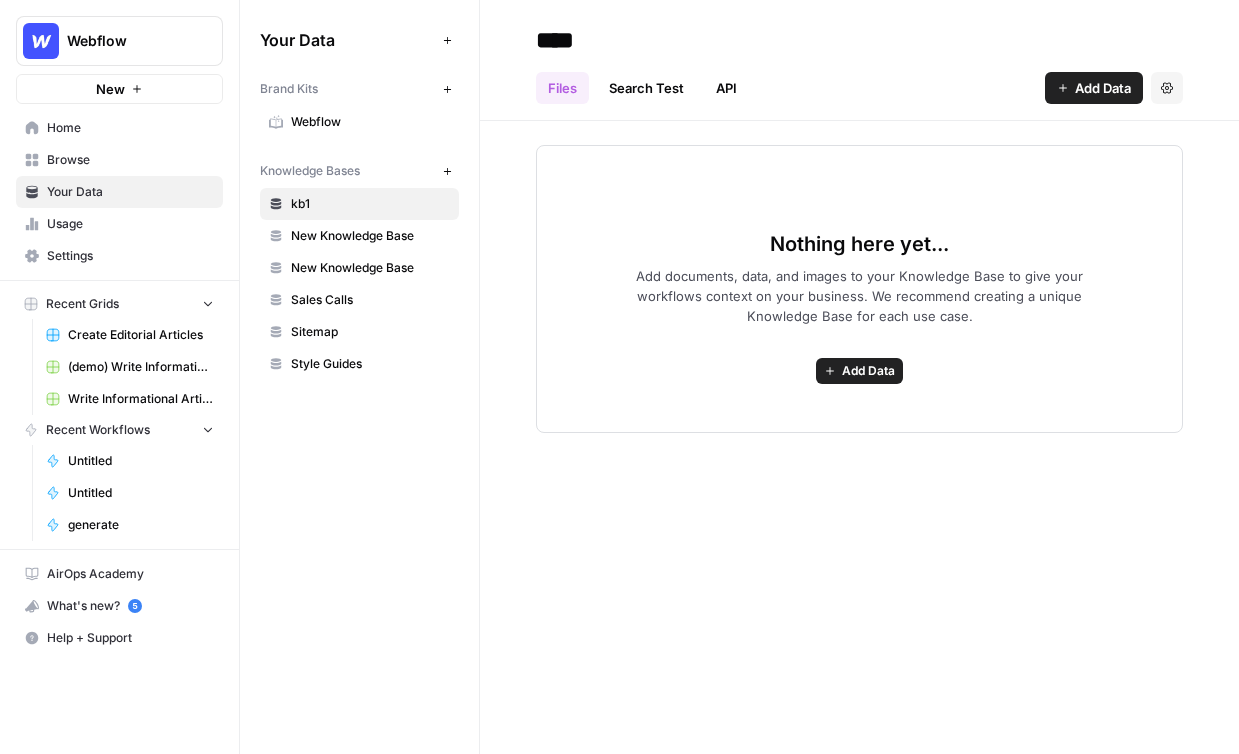 click on "Browse" at bounding box center (130, 160) 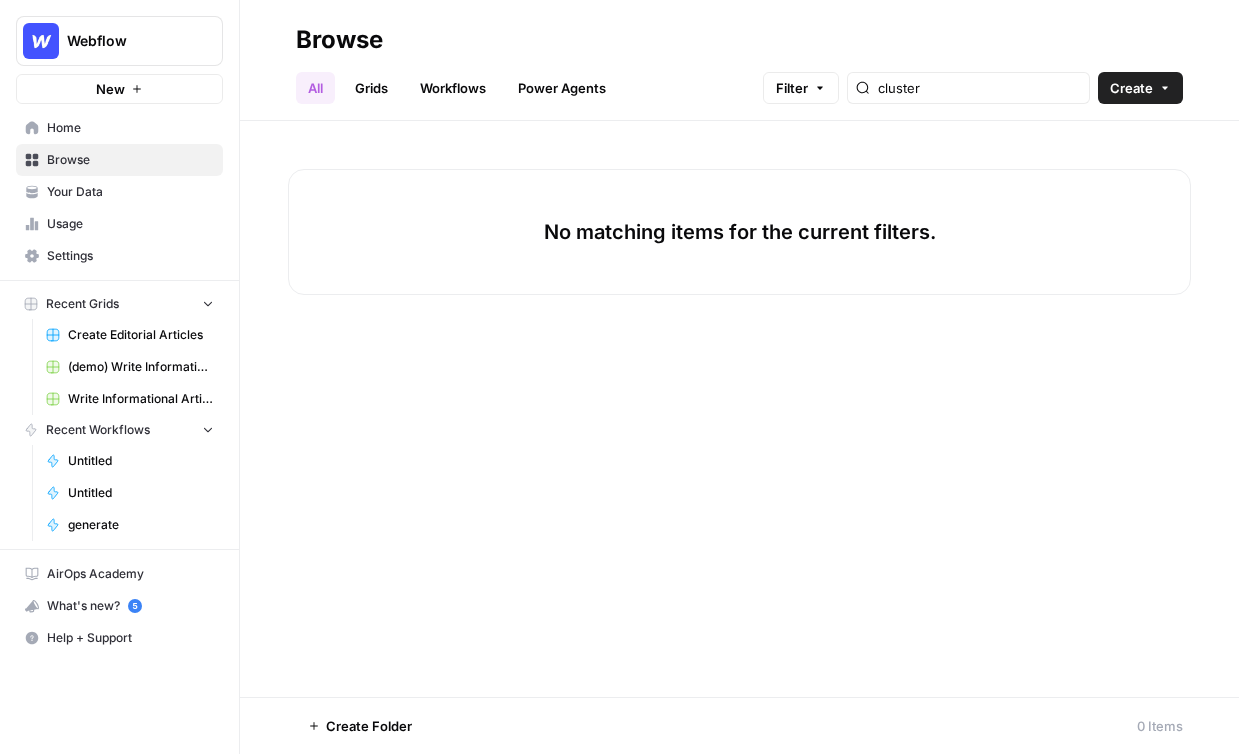 click on "Grids" at bounding box center [371, 88] 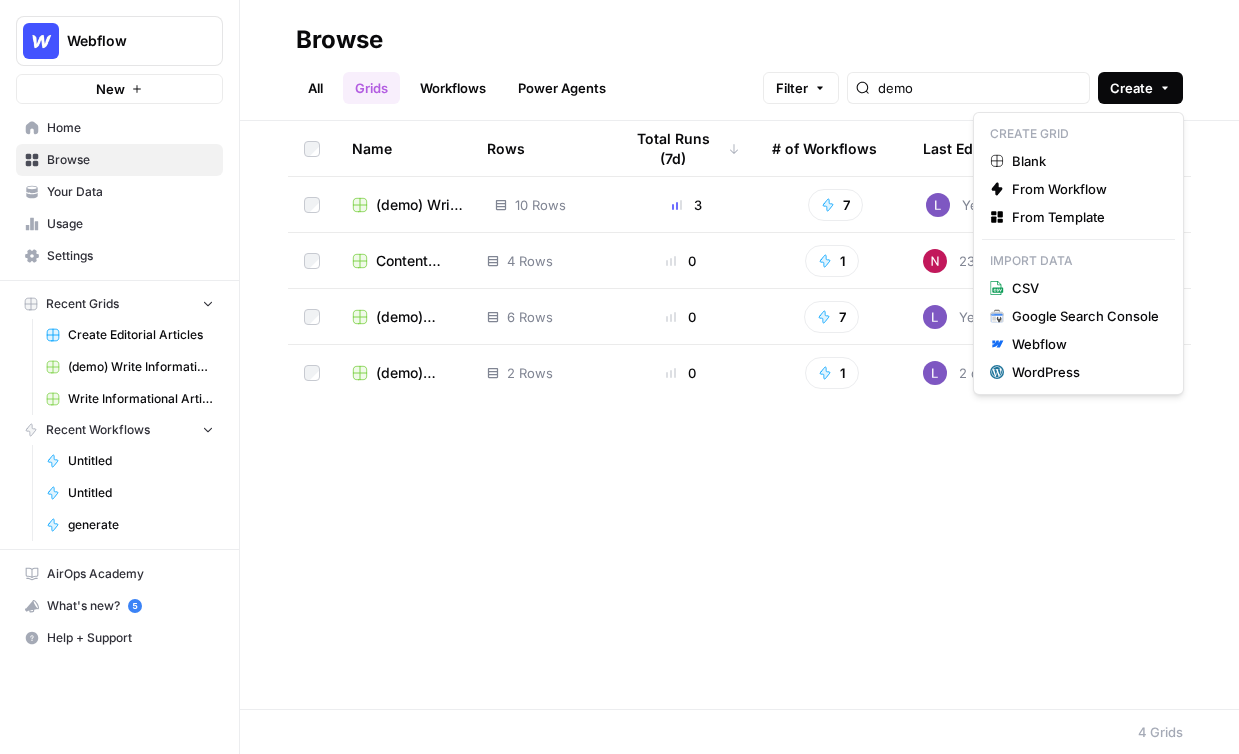 click on "Create" at bounding box center (1131, 88) 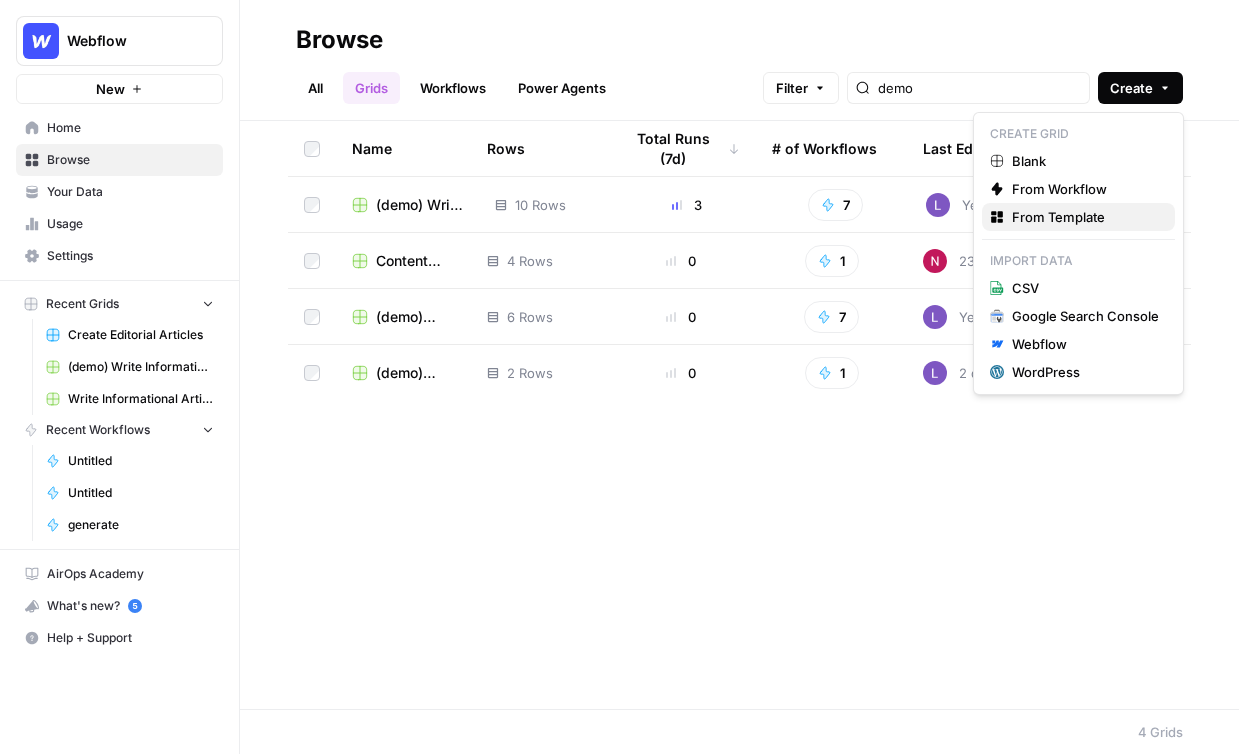 click on "From Template" at bounding box center (1085, 217) 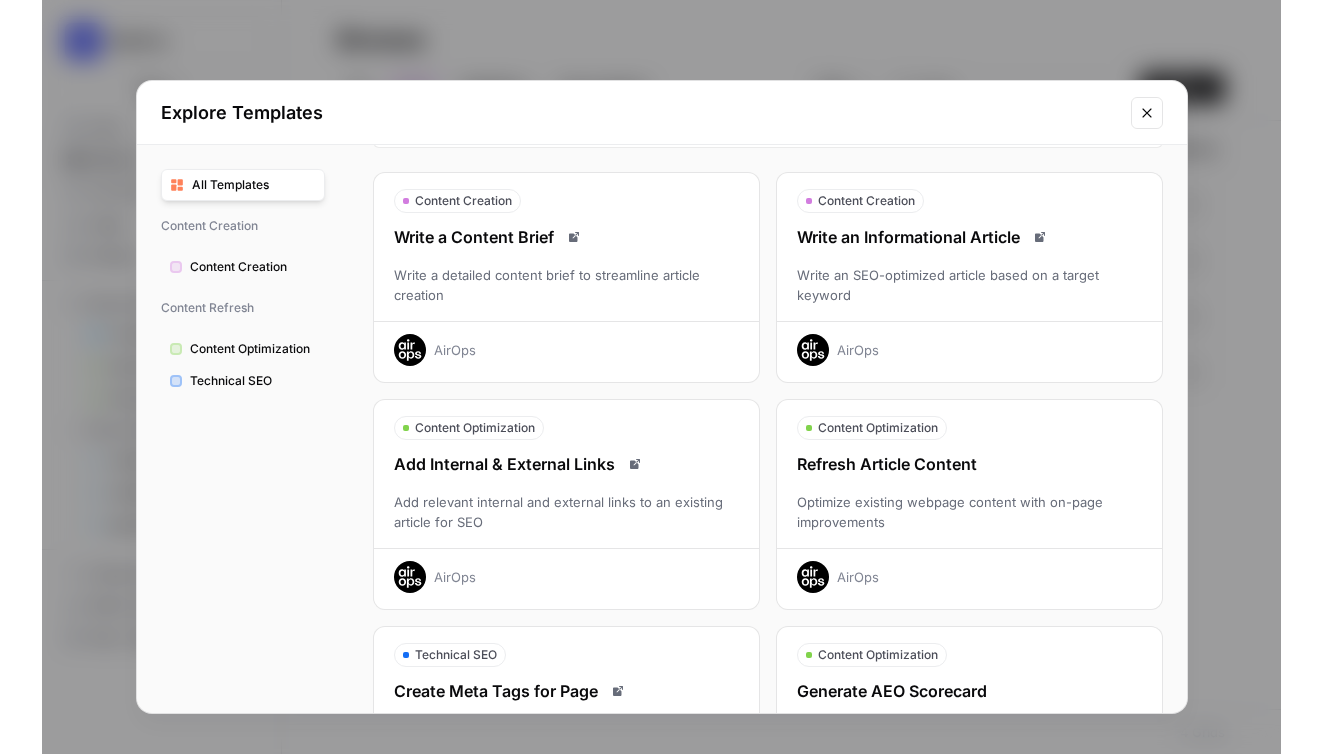 scroll, scrollTop: 75, scrollLeft: 0, axis: vertical 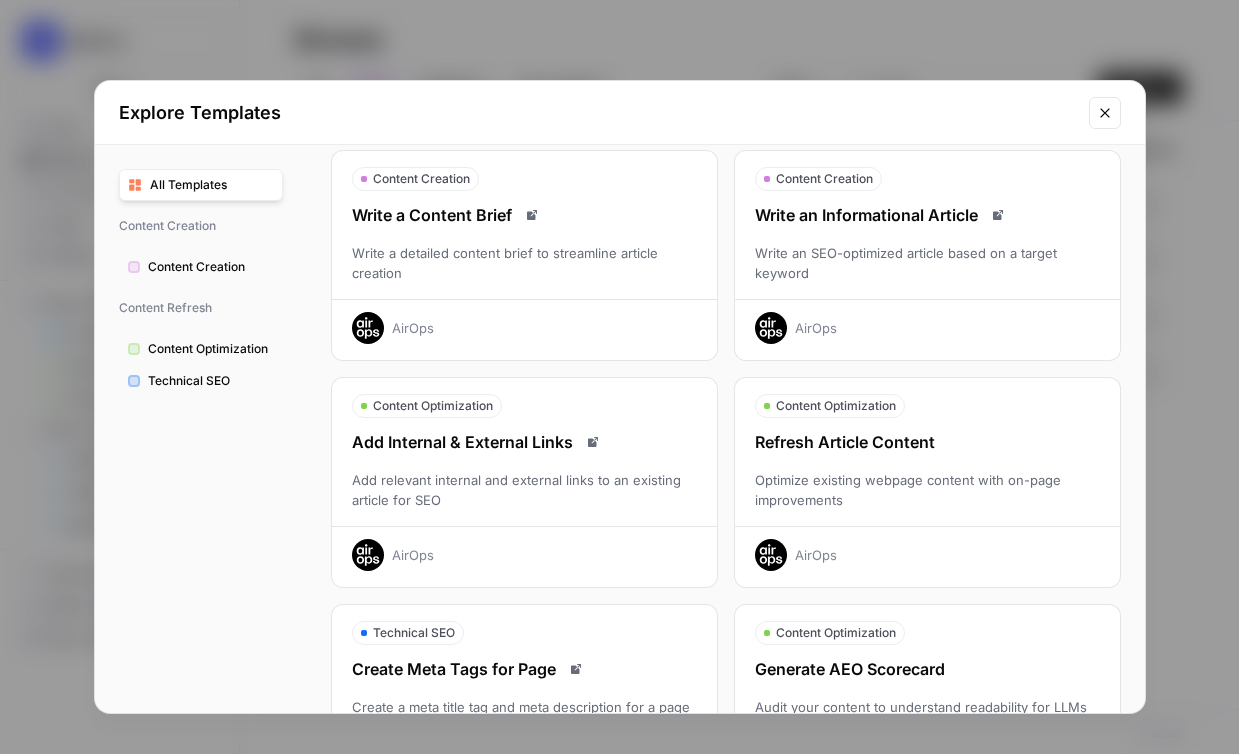 click on "Write an SEO-optimized article based on a target keyword" at bounding box center [927, 263] 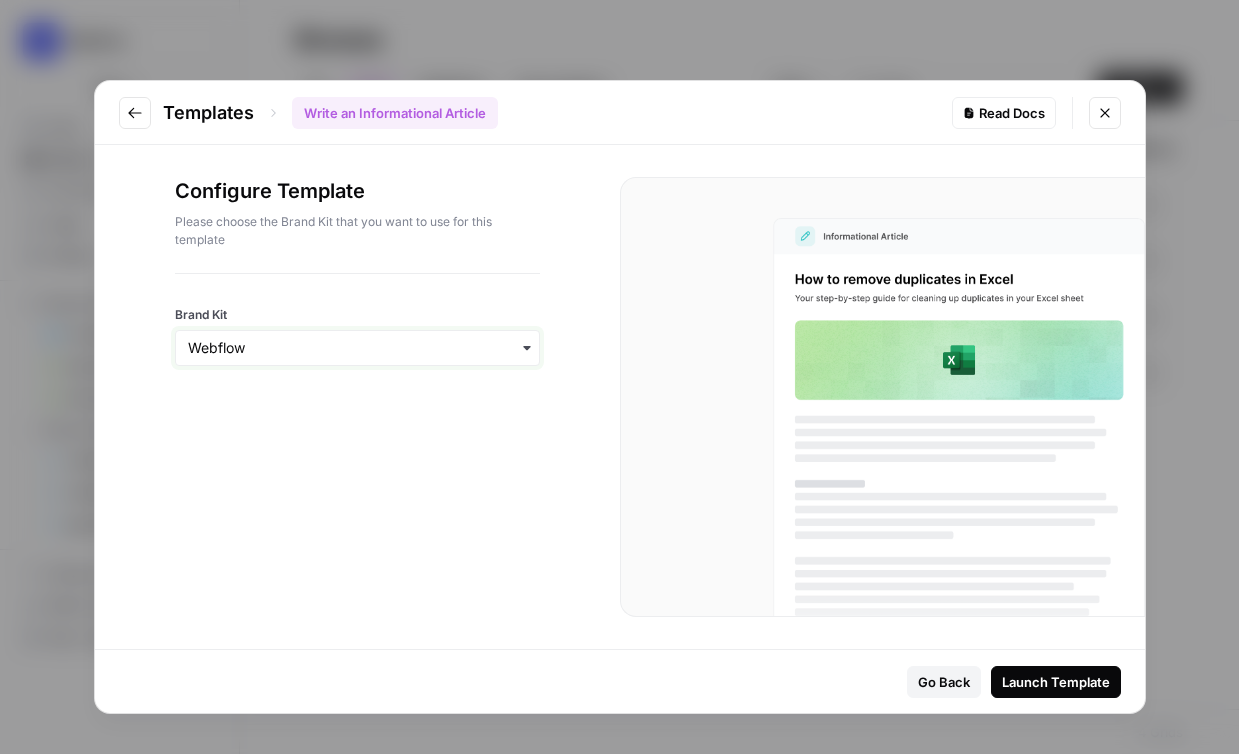 click on "Brand Kit" at bounding box center [357, 348] 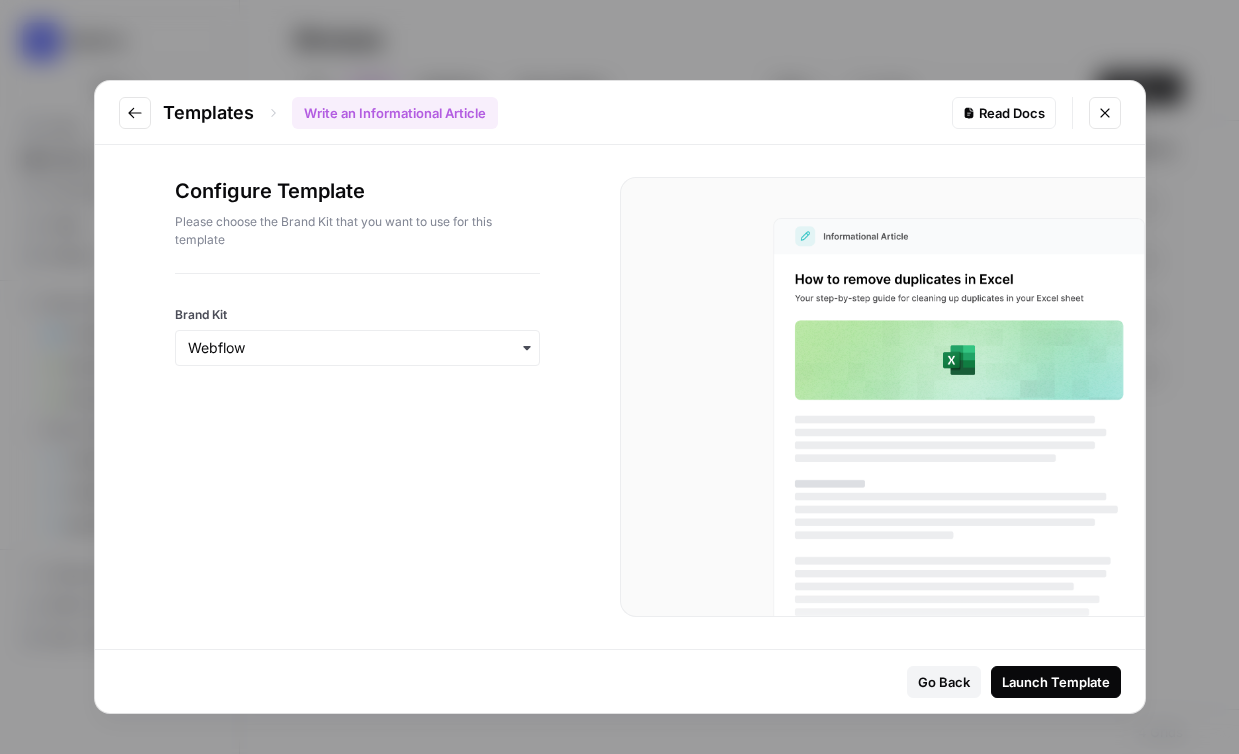 click on "Configure Template Please choose the Brand Kit that you want to use for this template Brand Kit" at bounding box center [357, 397] 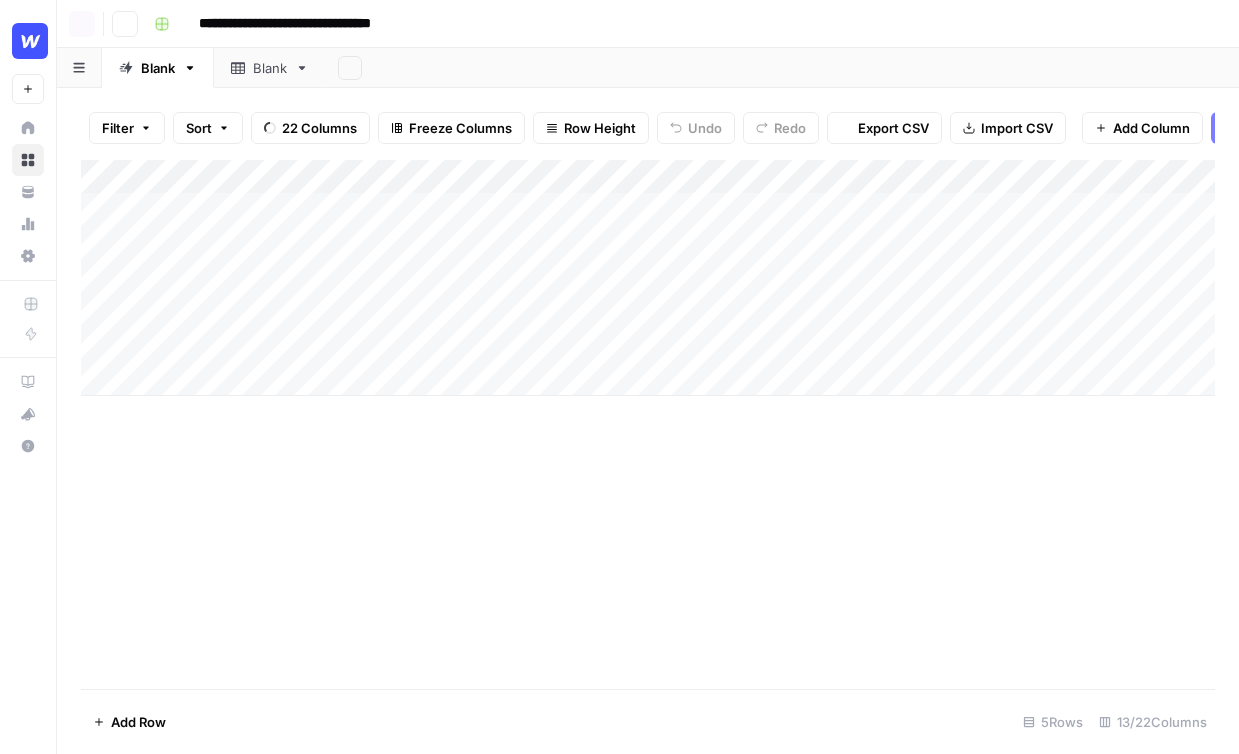 scroll, scrollTop: 0, scrollLeft: 0, axis: both 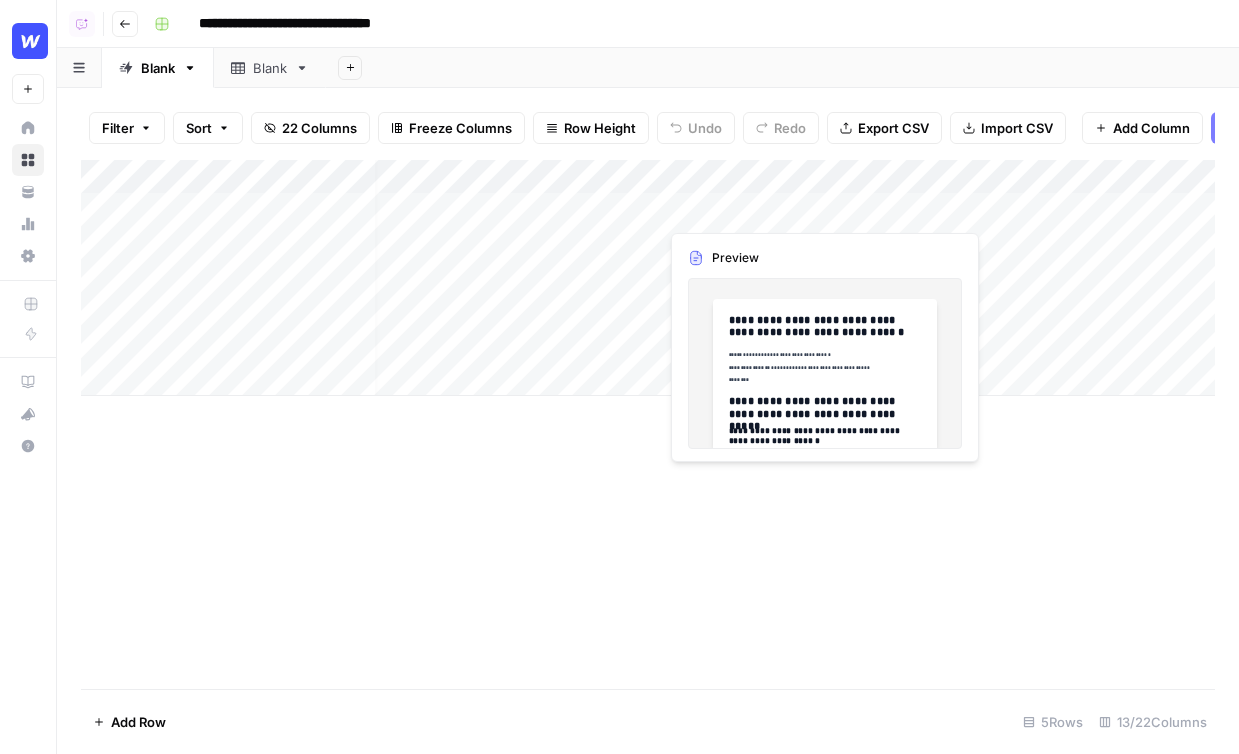 click on "Add Column" at bounding box center [648, 278] 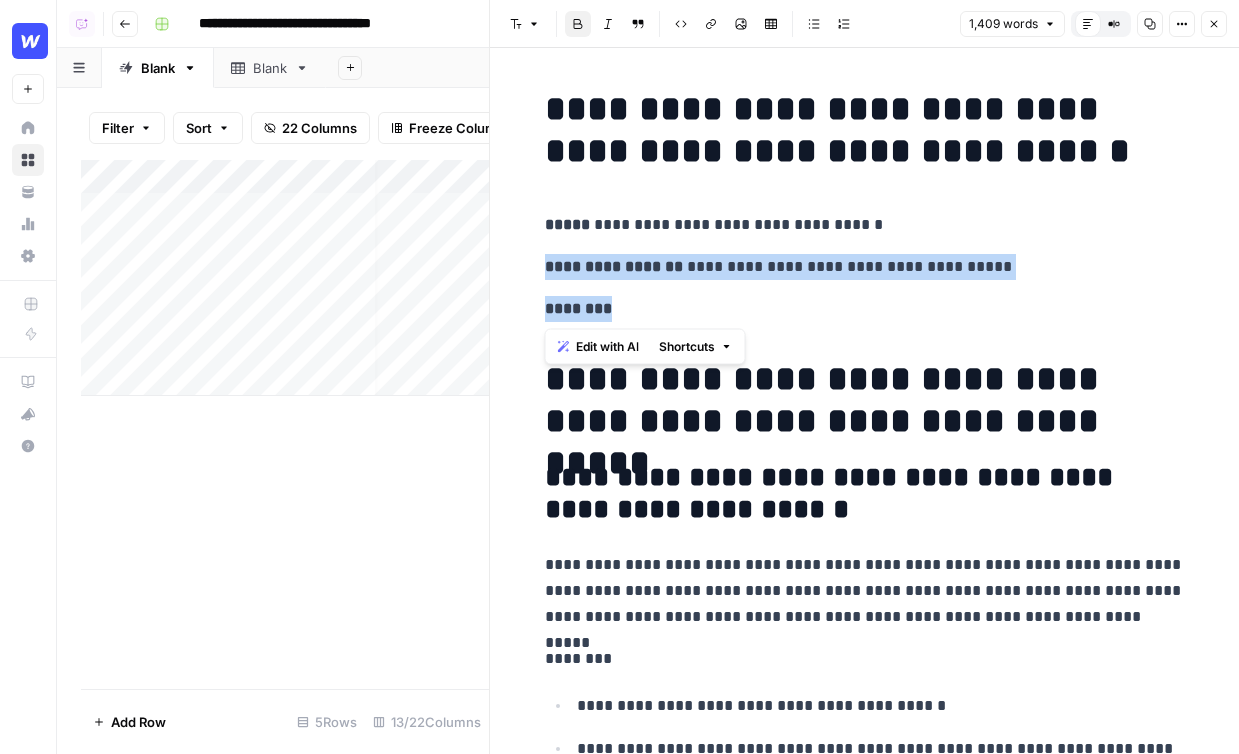 drag, startPoint x: 677, startPoint y: 319, endPoint x: 524, endPoint y: 273, distance: 159.76546 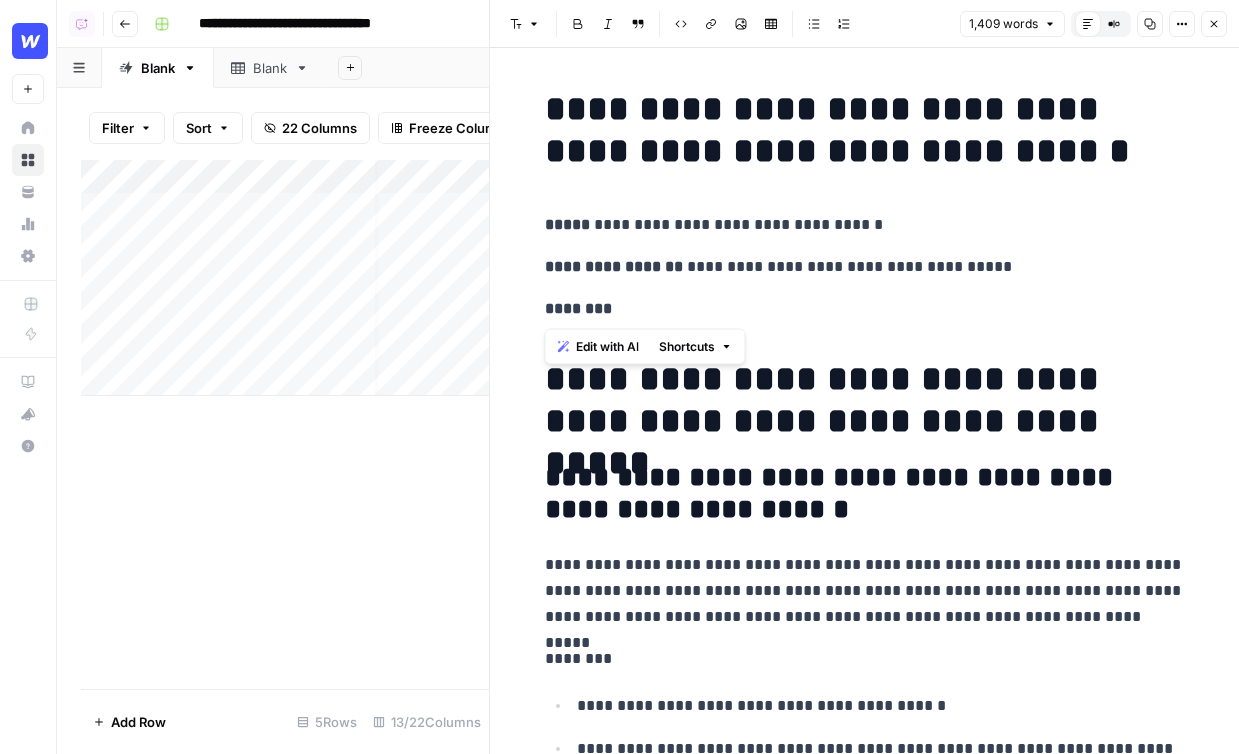 click on "**********" at bounding box center (865, 400) 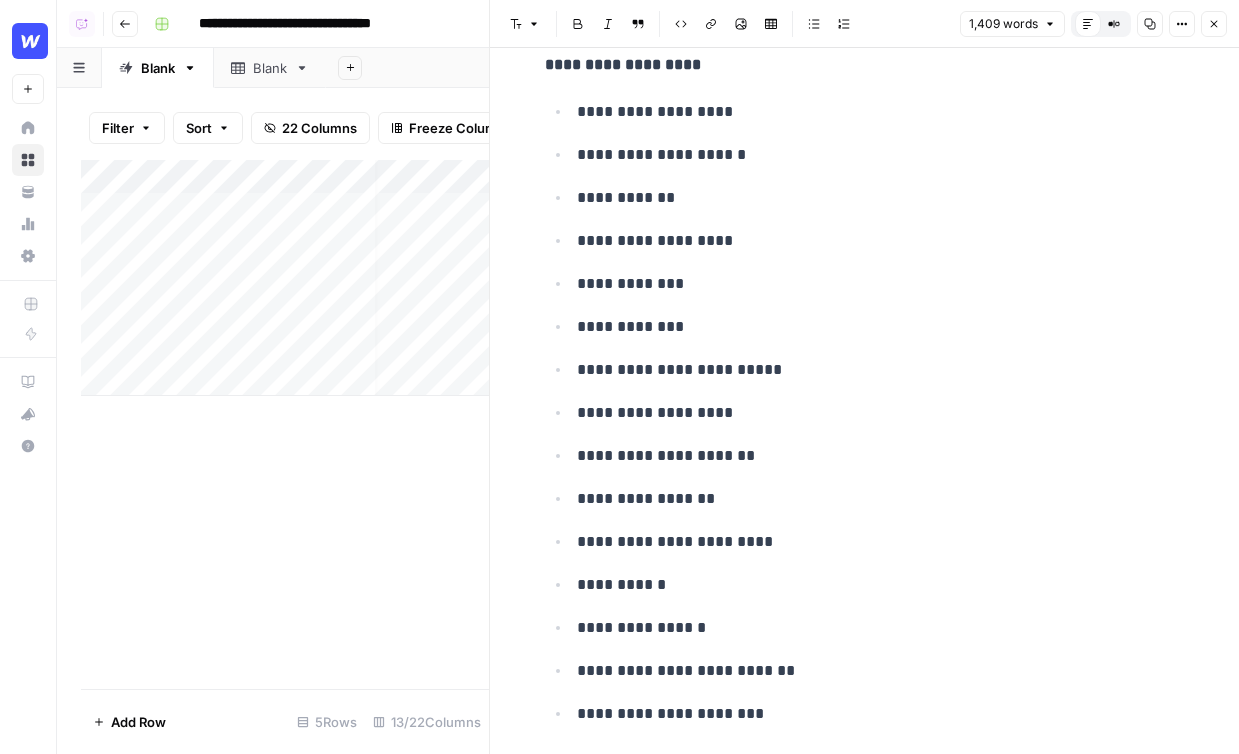 scroll, scrollTop: 10192, scrollLeft: 0, axis: vertical 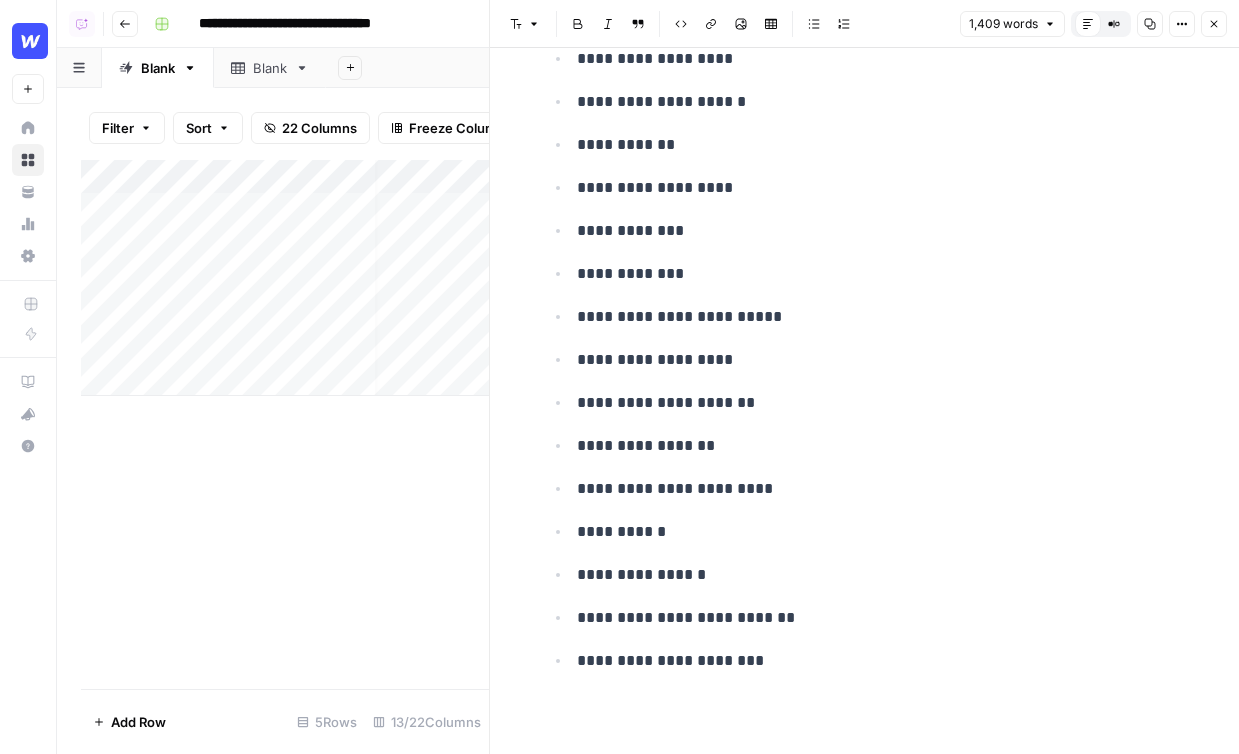 click 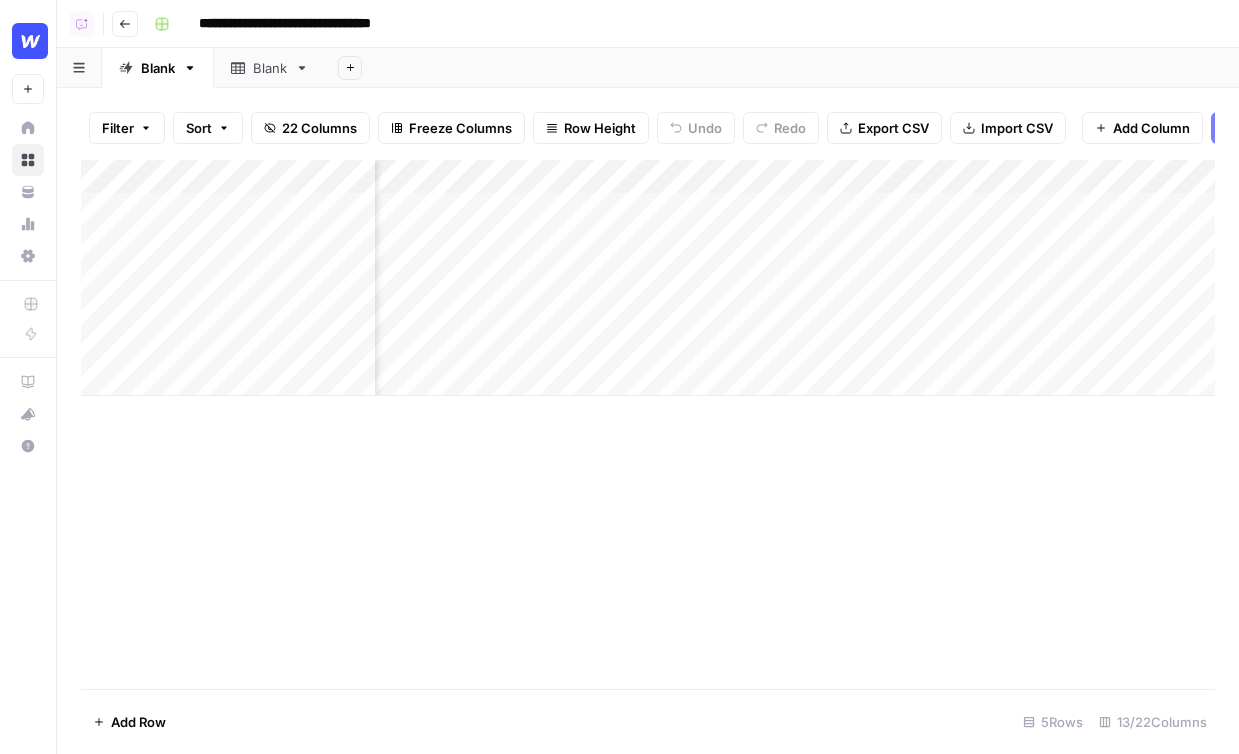 scroll, scrollTop: 0, scrollLeft: 384, axis: horizontal 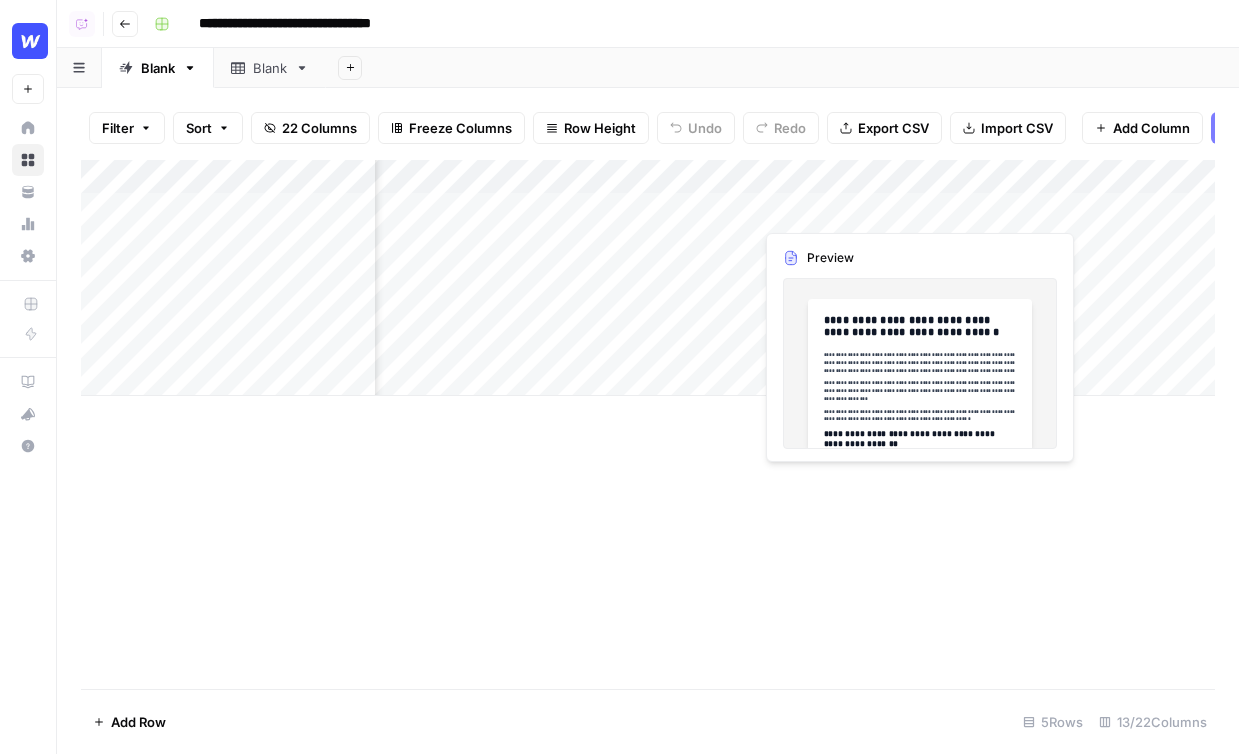 click on "Add Column" at bounding box center [648, 278] 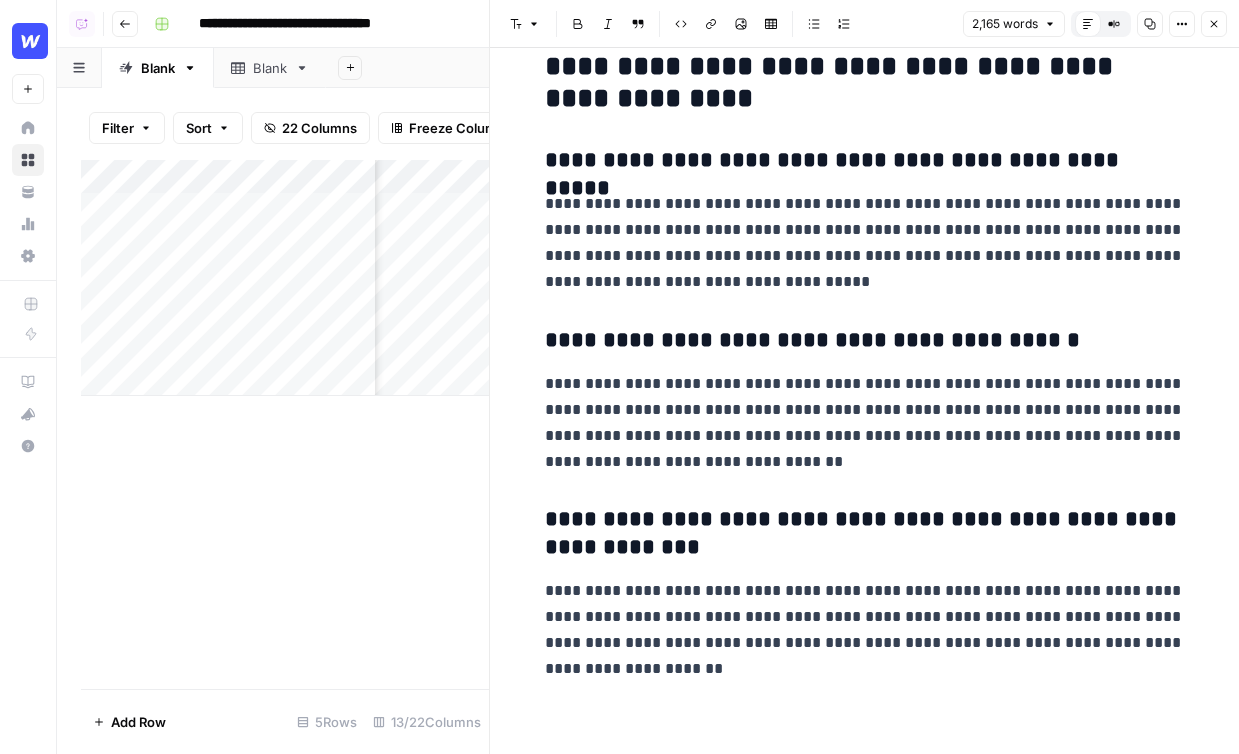 scroll, scrollTop: 9395, scrollLeft: 0, axis: vertical 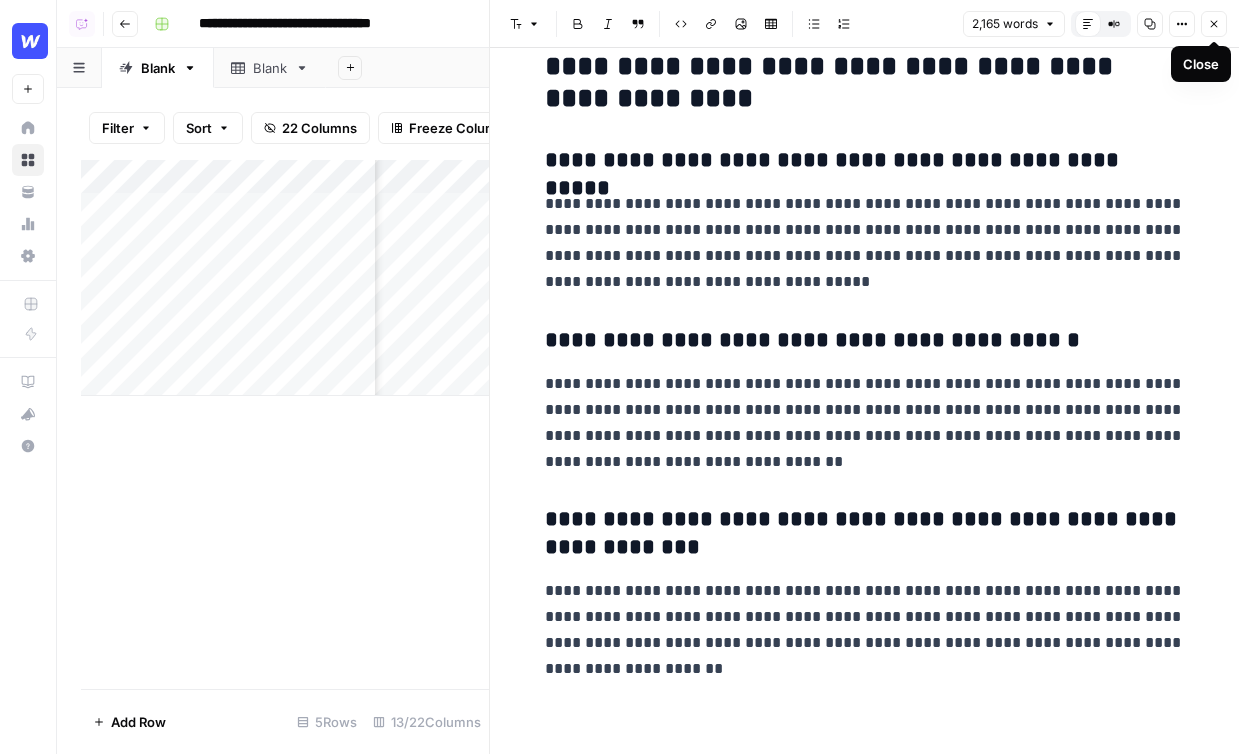 click 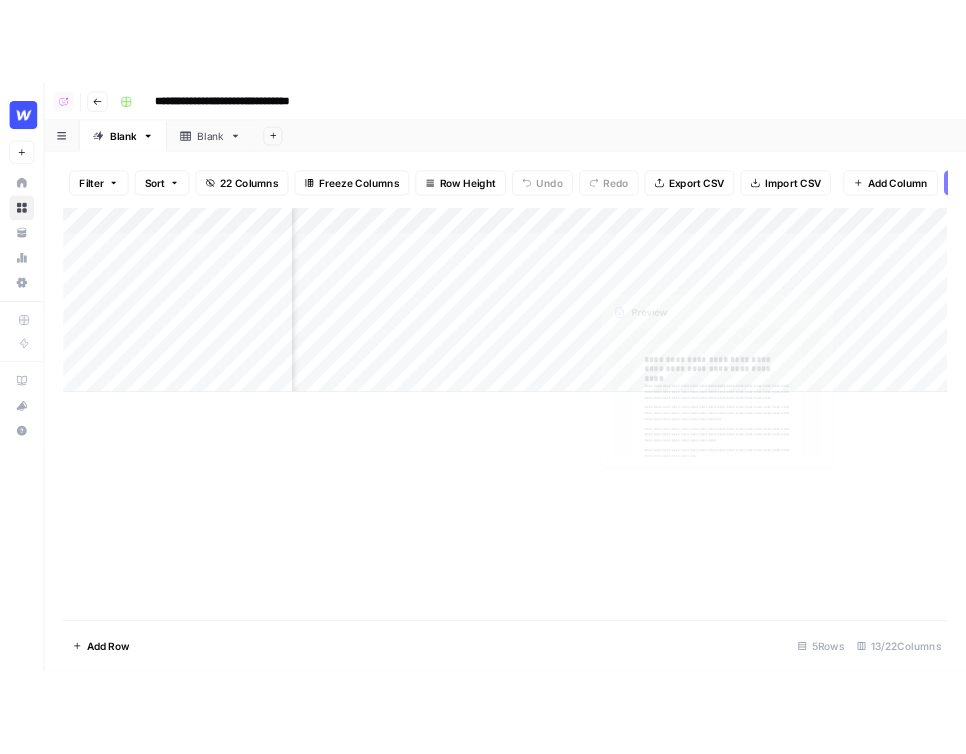 scroll, scrollTop: 0, scrollLeft: 0, axis: both 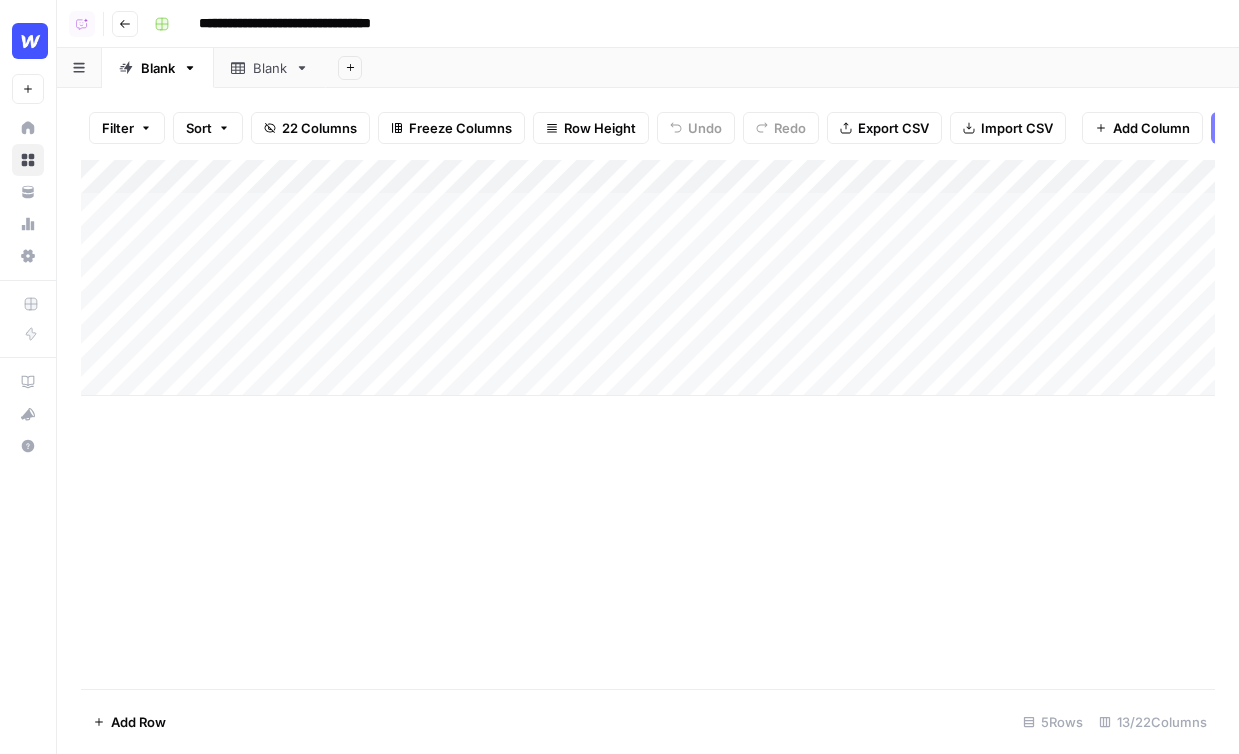 click on "Add Column" at bounding box center (648, 278) 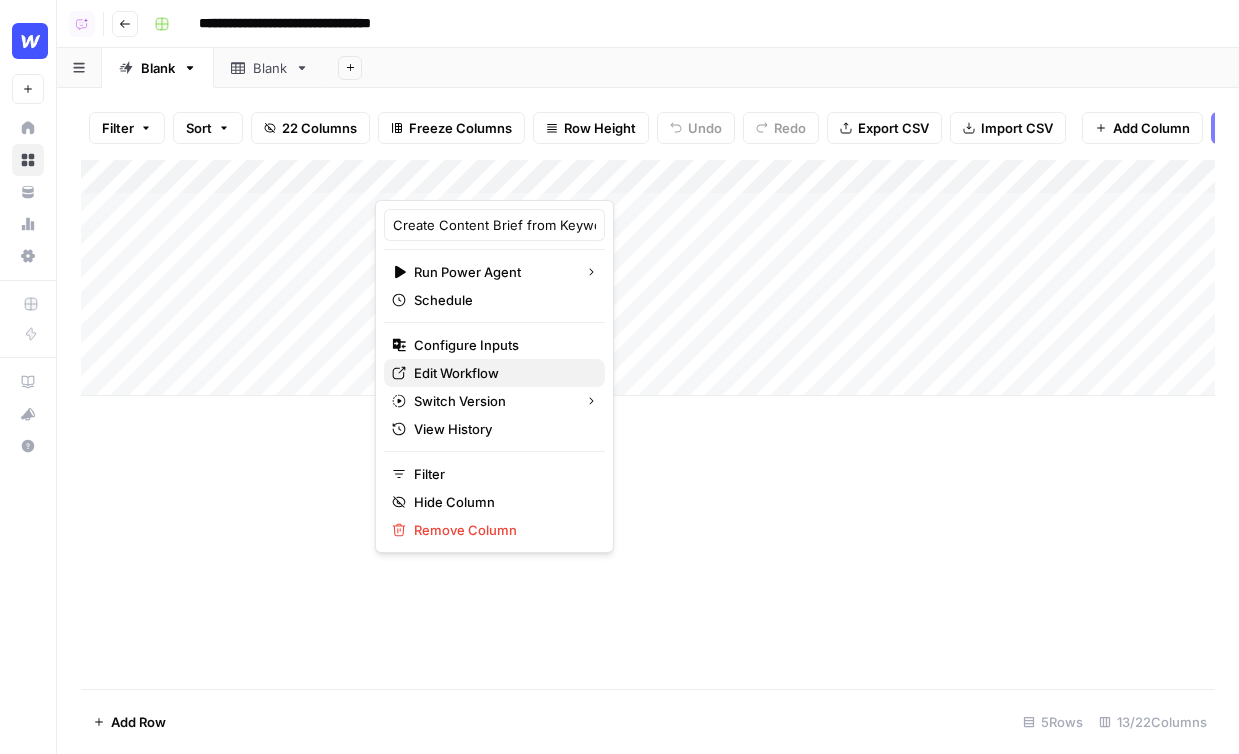 click on "Edit Workflow" at bounding box center (501, 373) 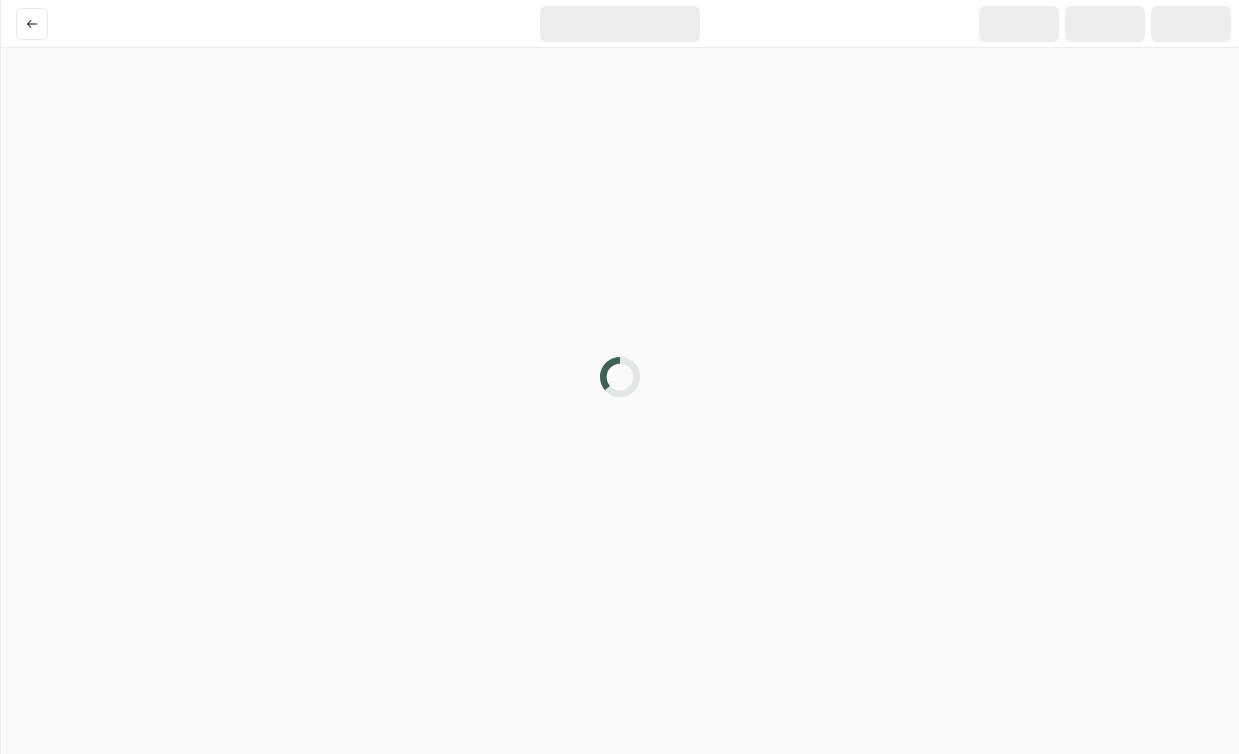 scroll, scrollTop: 0, scrollLeft: 0, axis: both 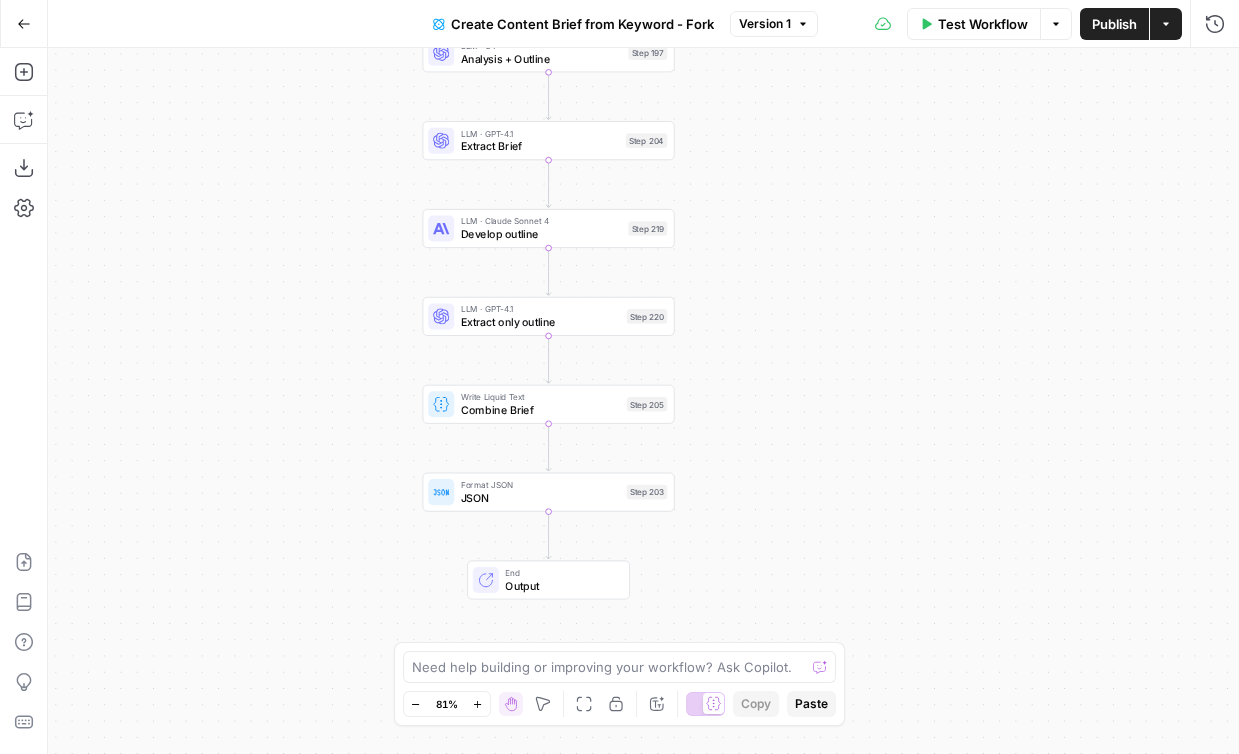 click on "Test Workflow Options Publish Actions Run History" at bounding box center [1028, 23] 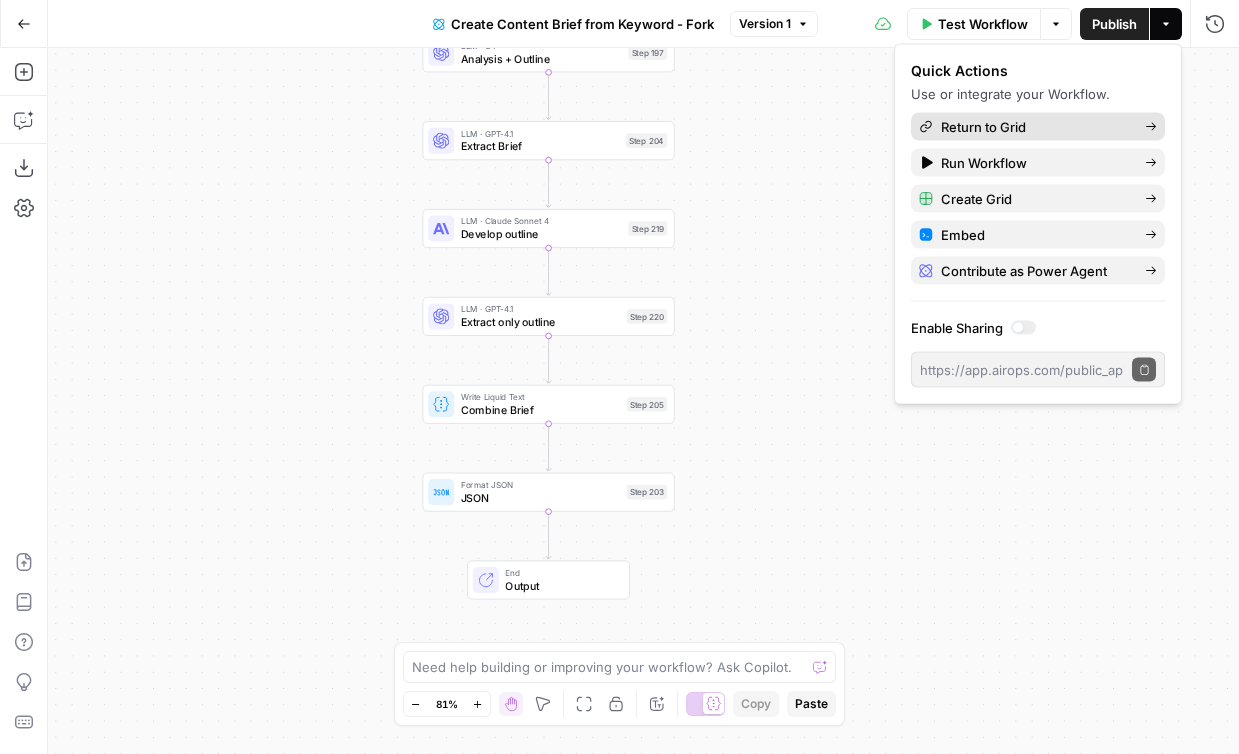 click on "Return to Grid" at bounding box center (1038, 127) 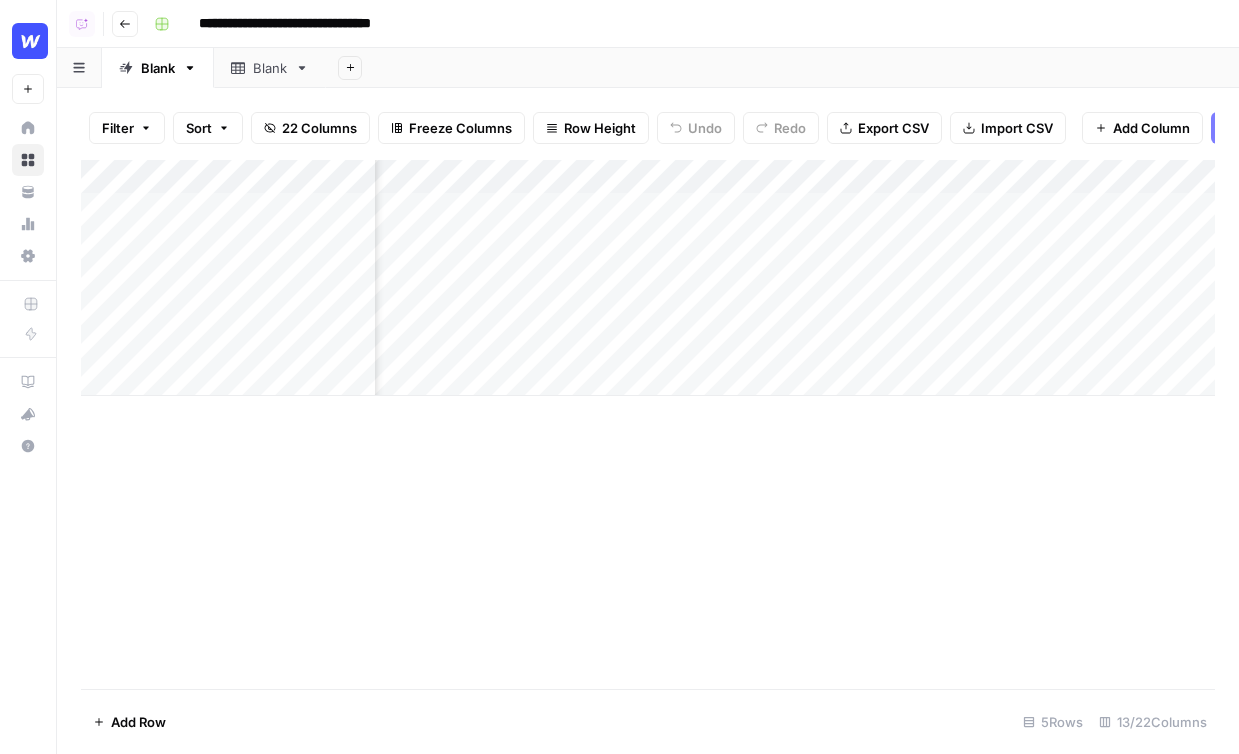 scroll, scrollTop: 0, scrollLeft: 0, axis: both 